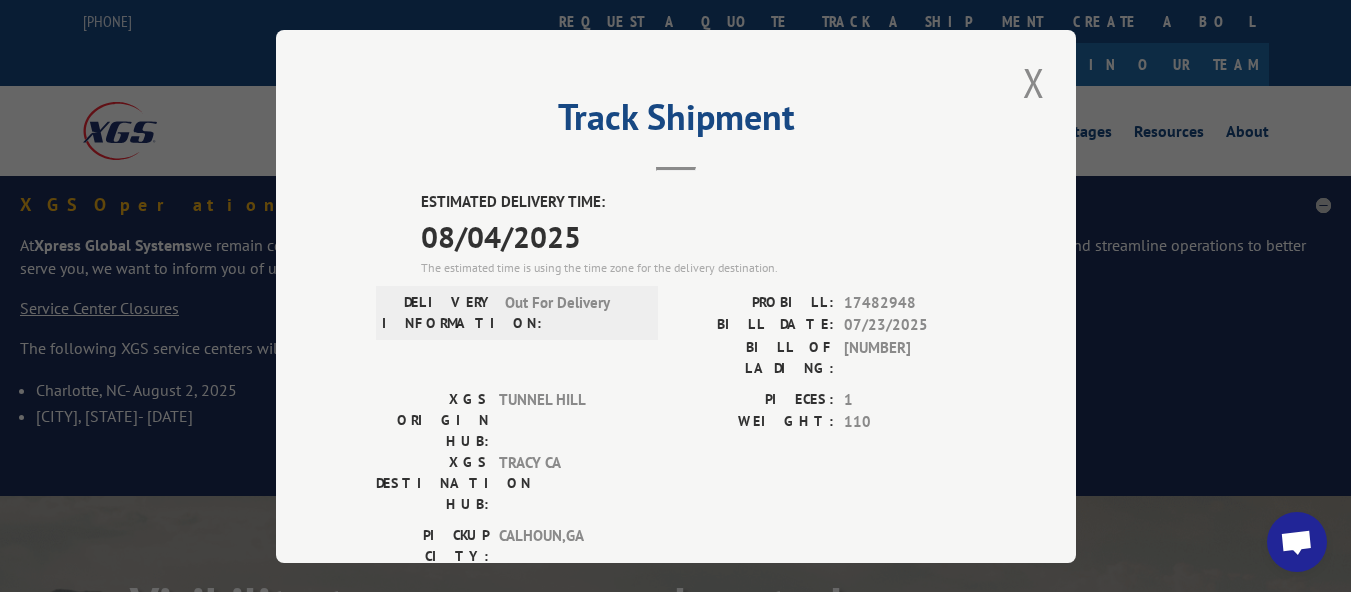 scroll, scrollTop: 414, scrollLeft: 0, axis: vertical 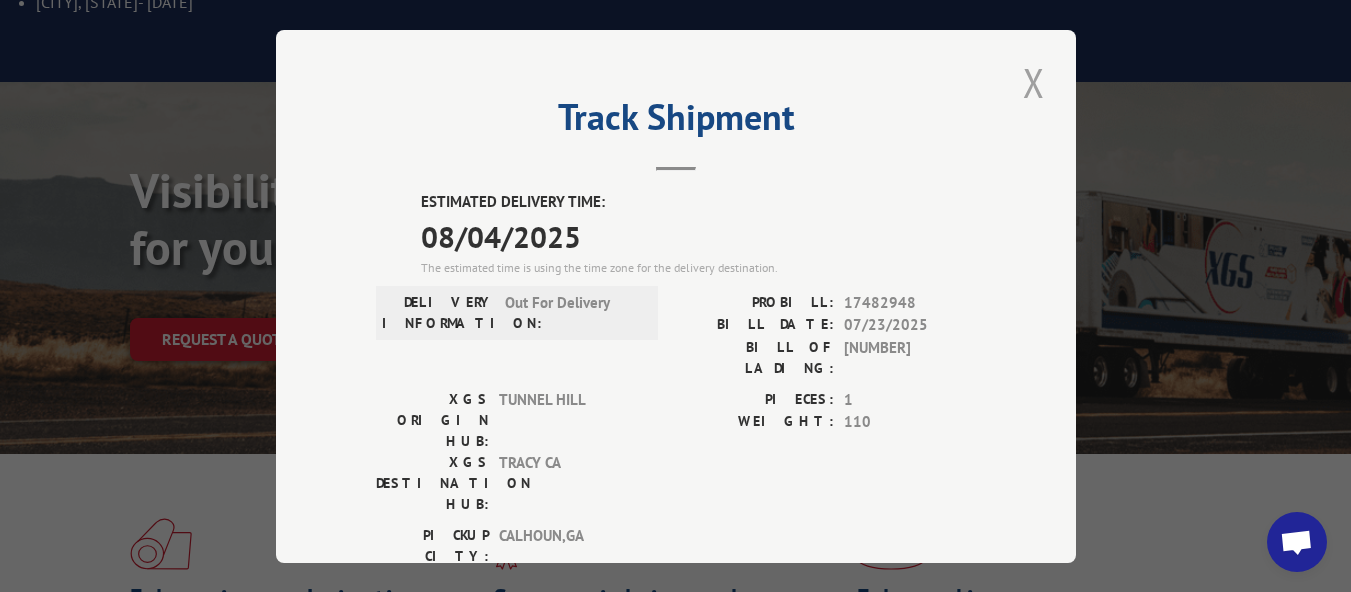 click at bounding box center [1034, 82] 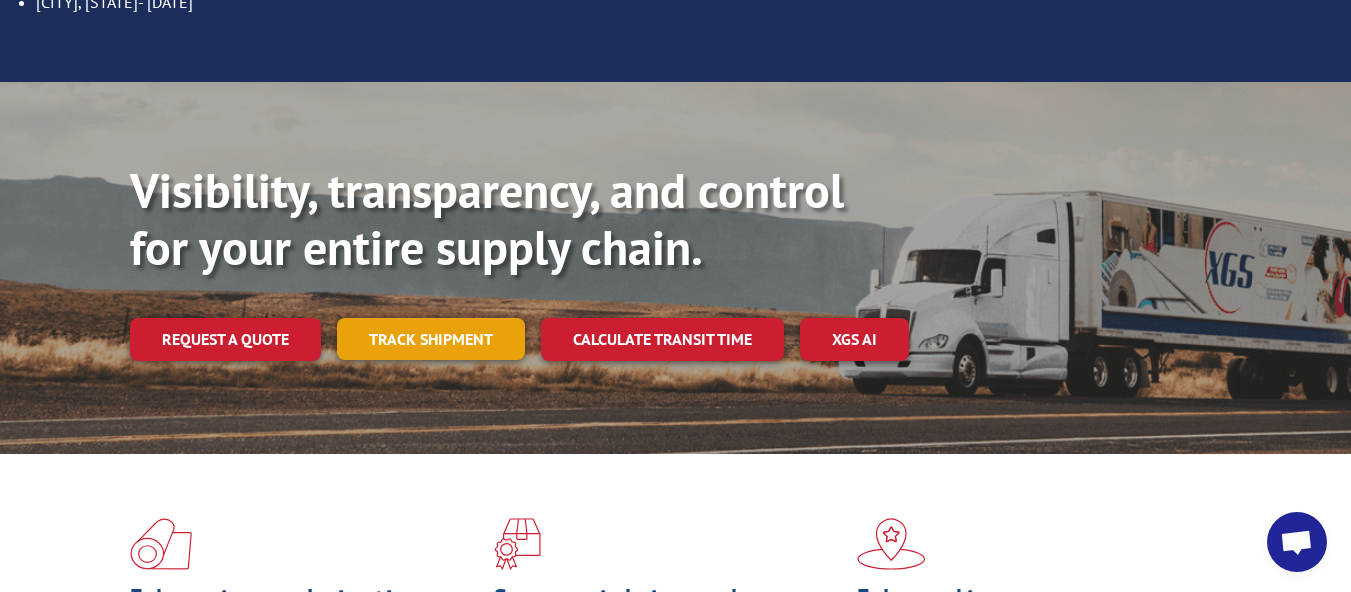 click on "Track shipment" at bounding box center [431, 339] 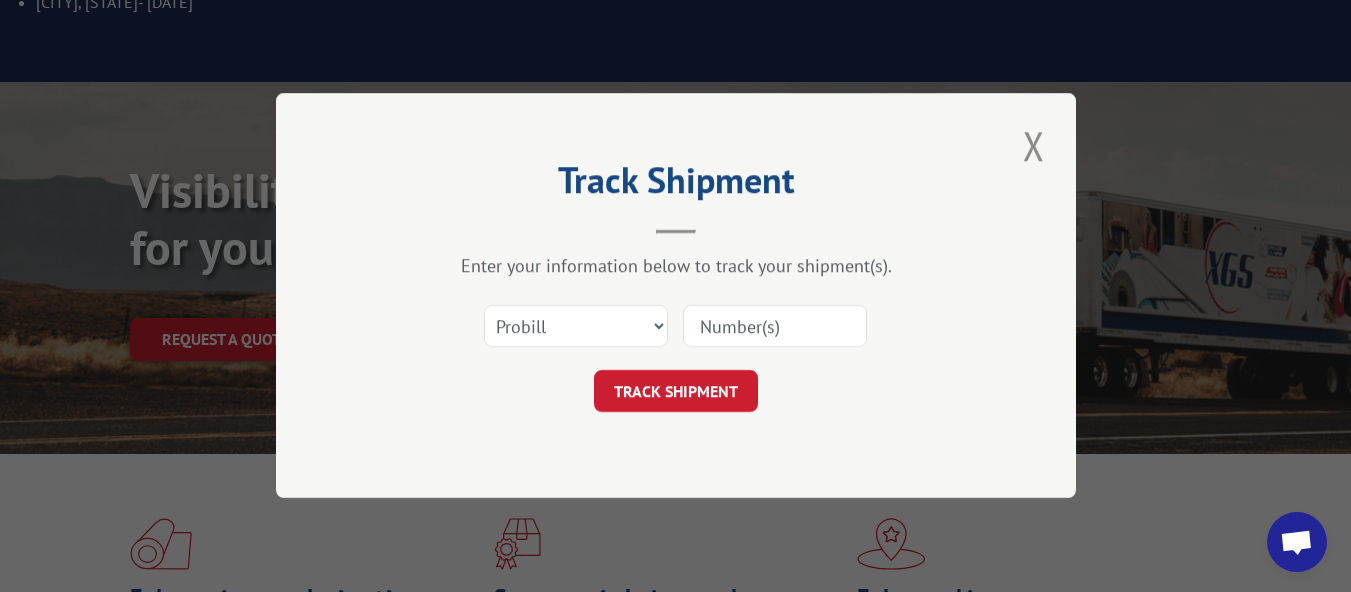 scroll, scrollTop: 0, scrollLeft: 0, axis: both 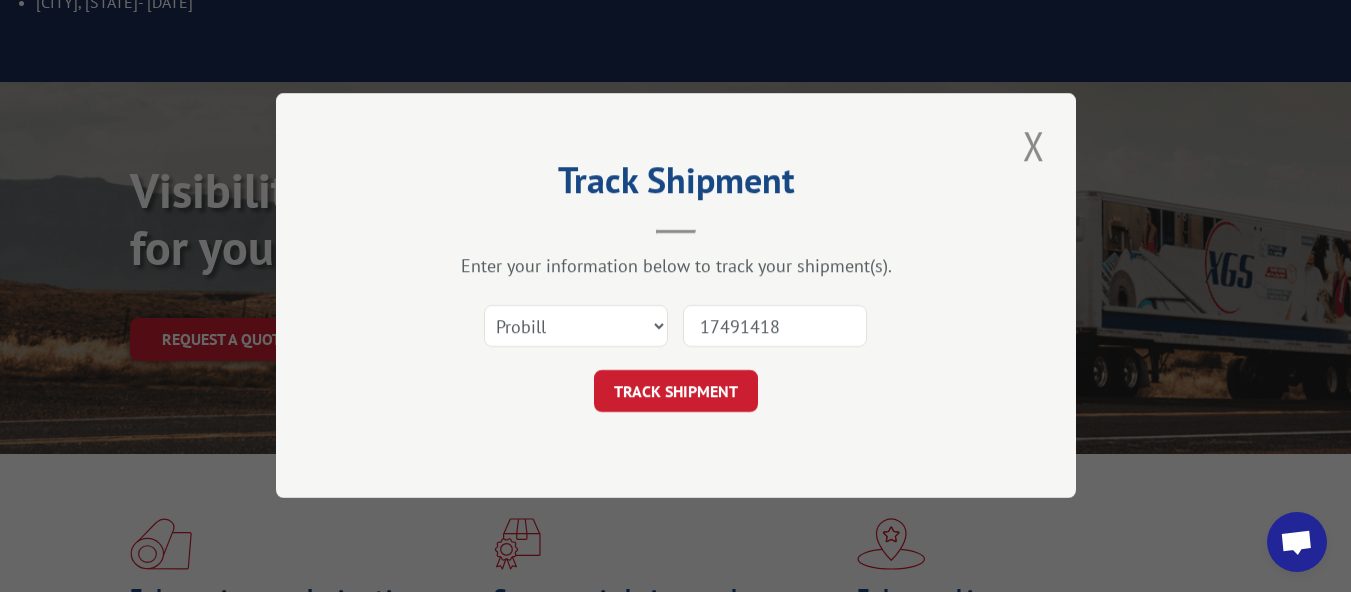 type on "17491418" 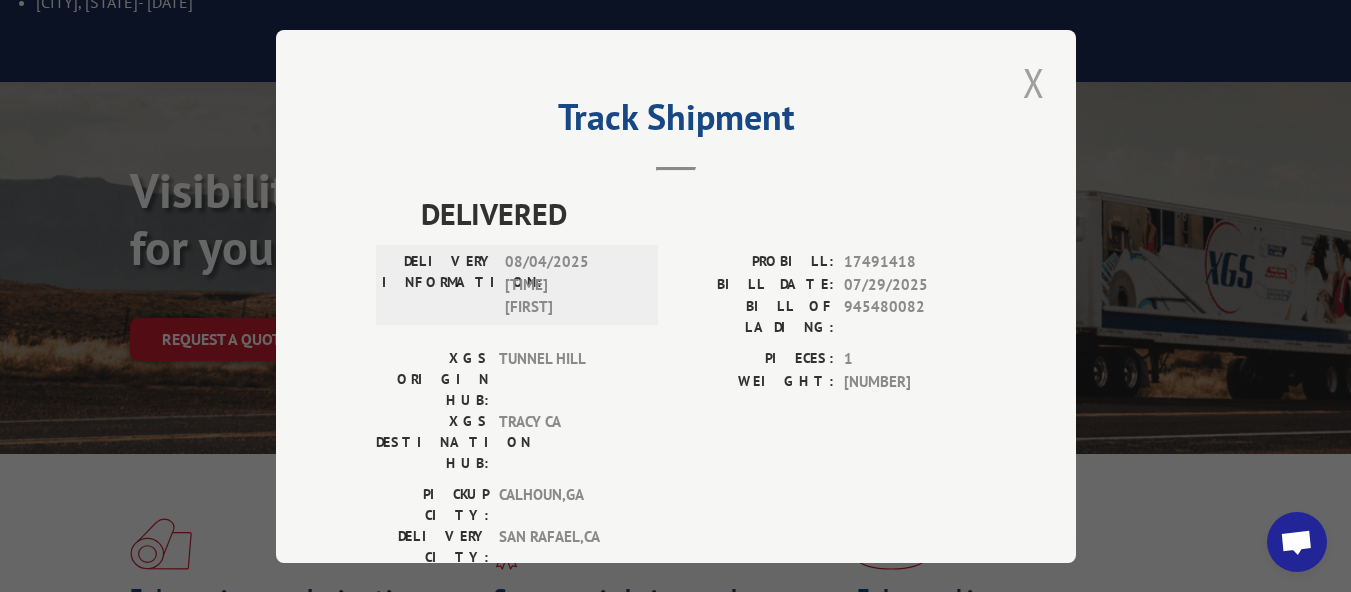 click at bounding box center (1034, 82) 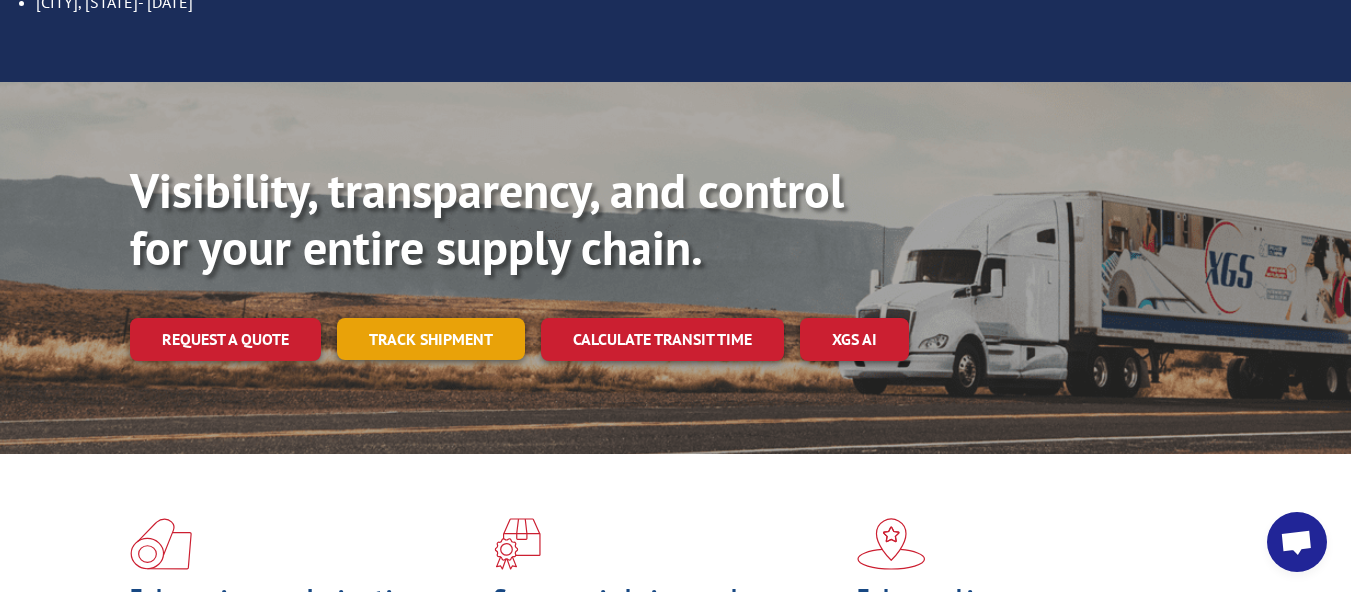 click on "Track shipment" at bounding box center [431, 339] 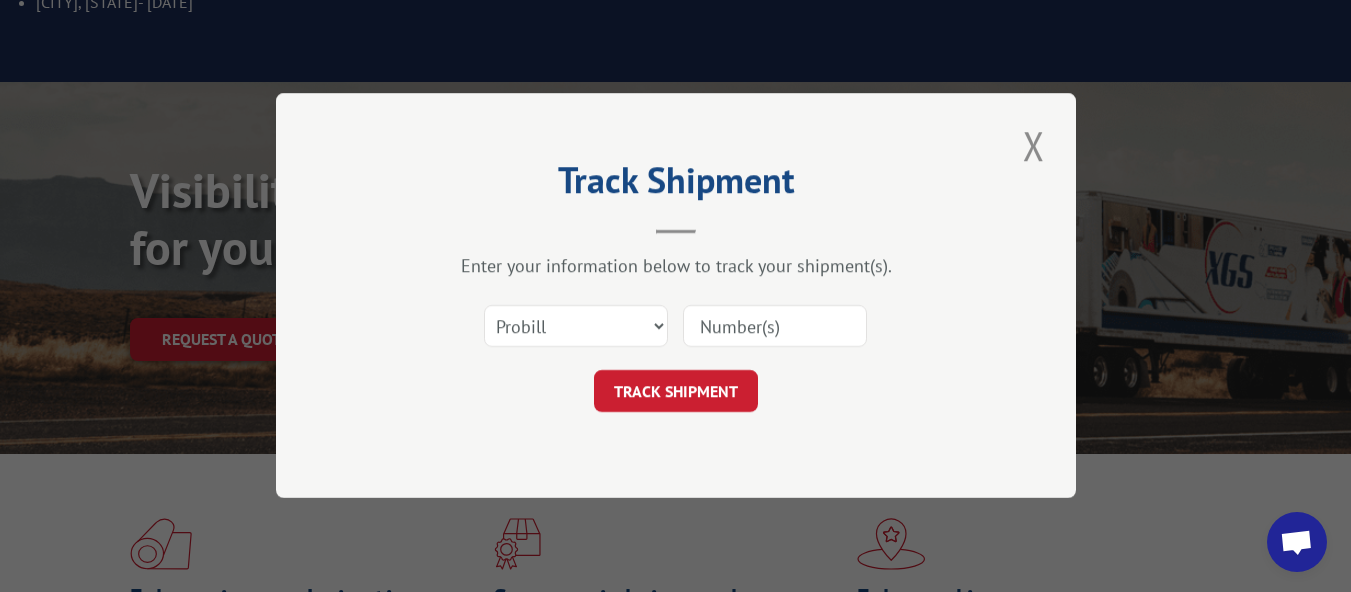click at bounding box center (775, 327) 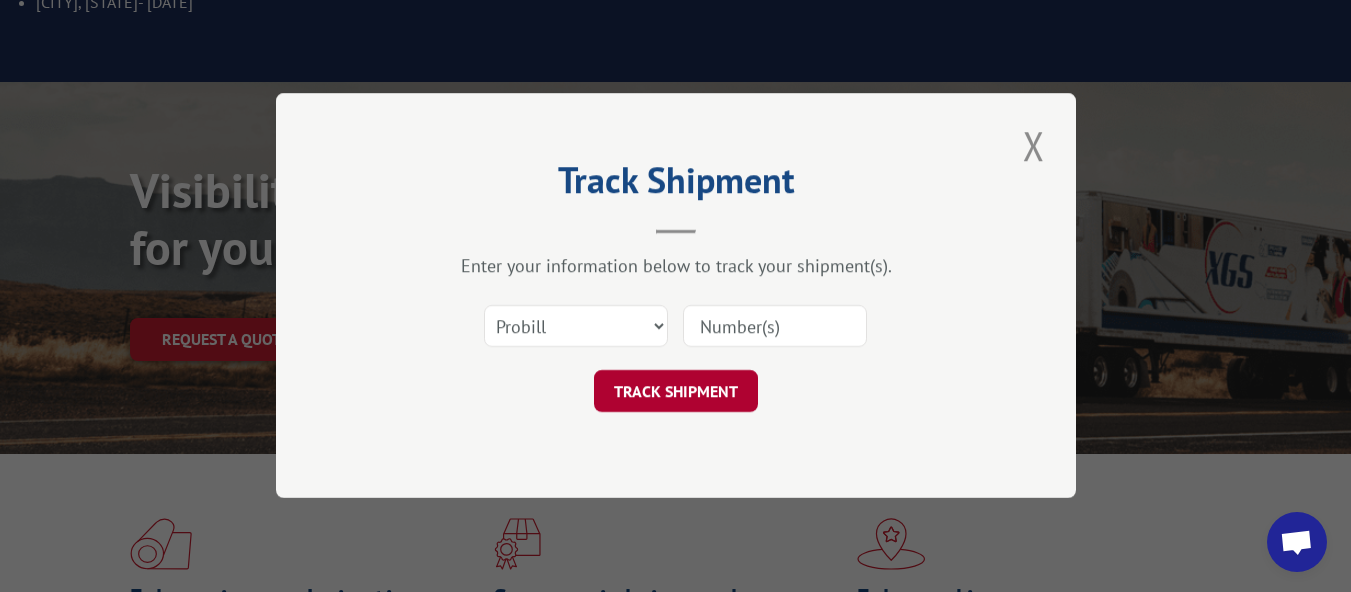 paste on "17491421" 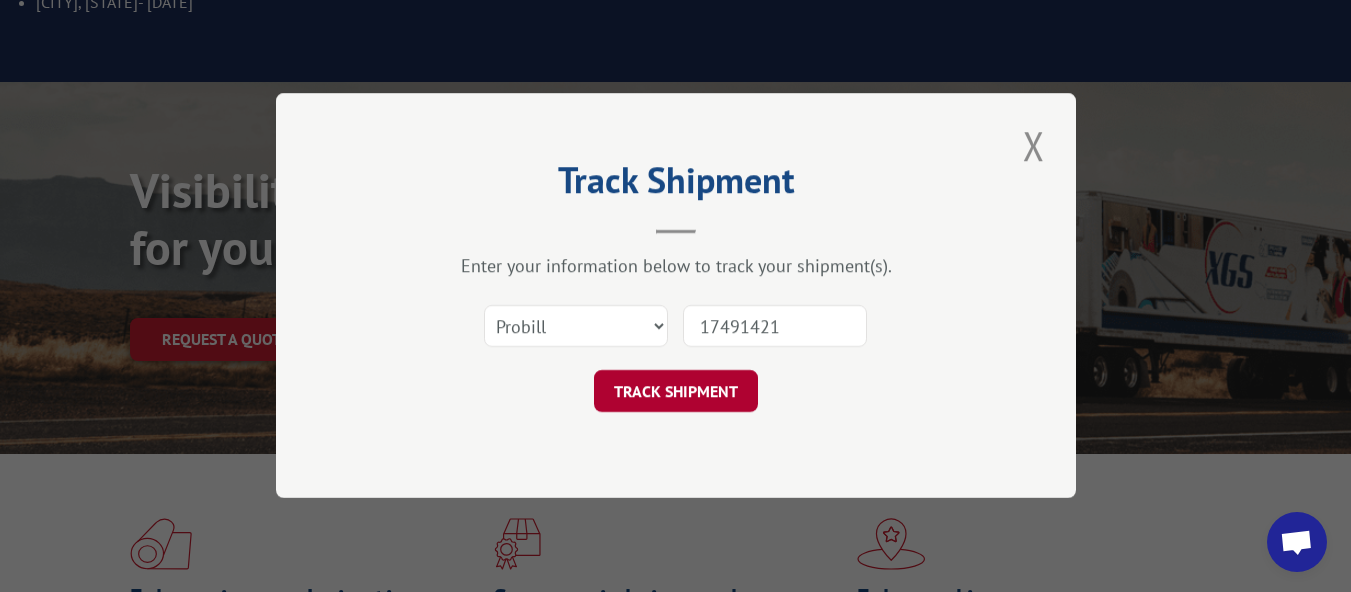 type on "17491421" 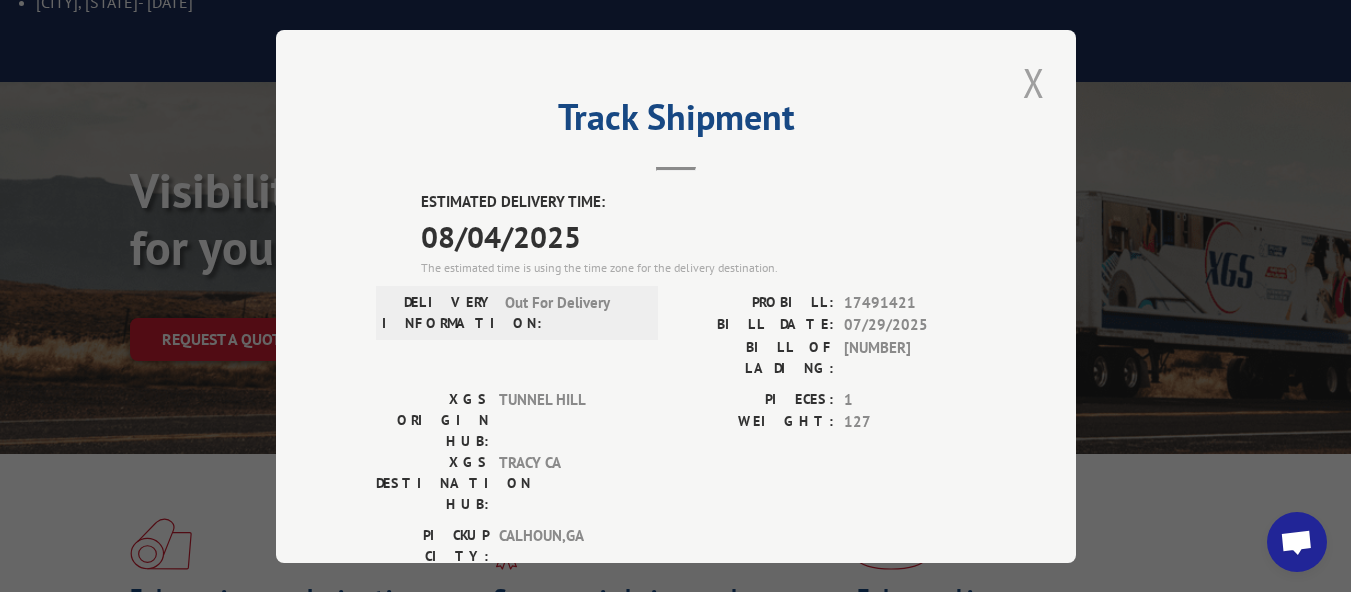 click at bounding box center [1034, 82] 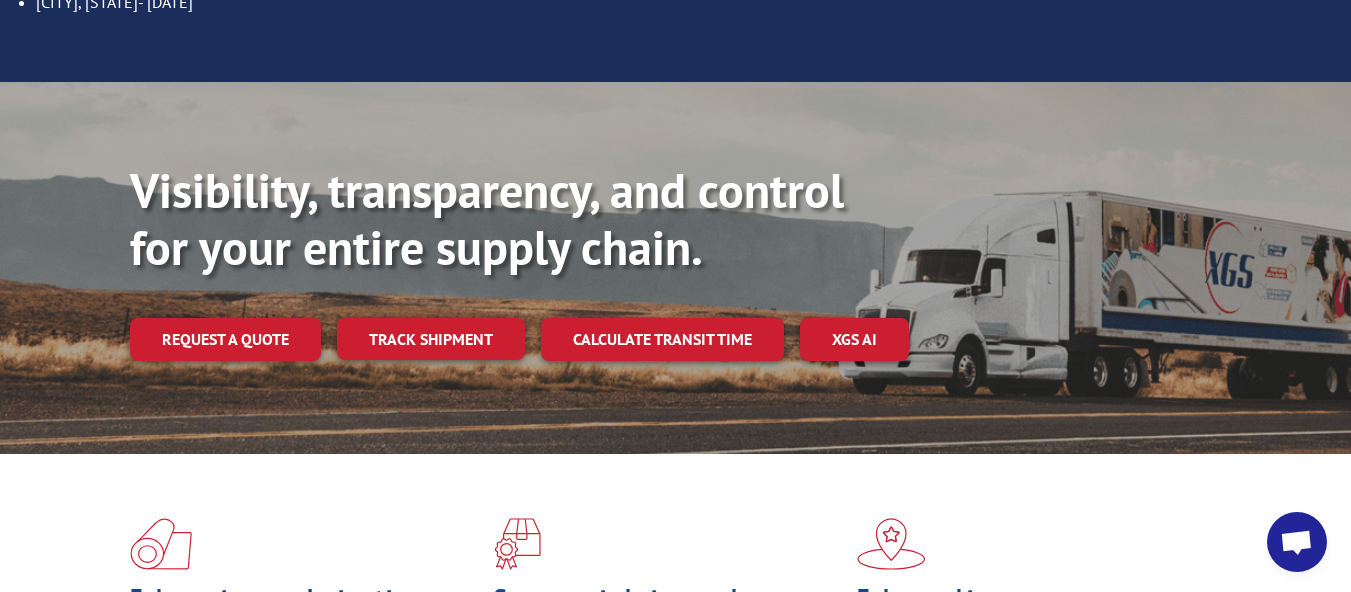 click on "Track shipment" at bounding box center [431, 339] 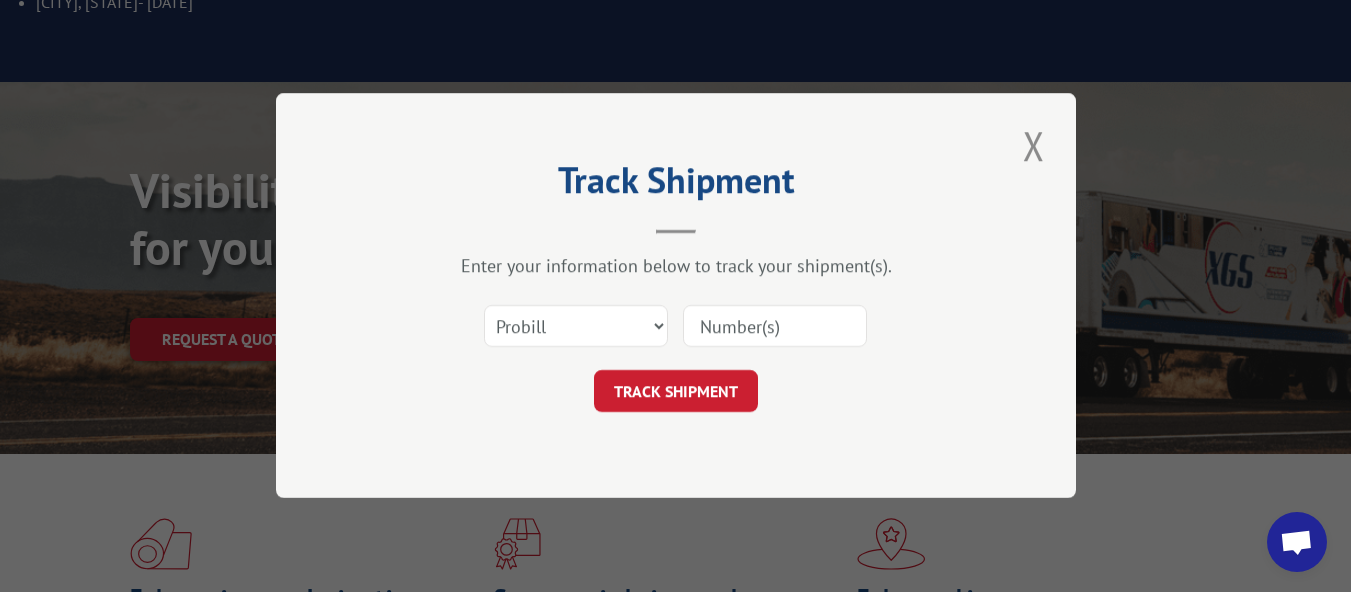 scroll, scrollTop: 0, scrollLeft: 0, axis: both 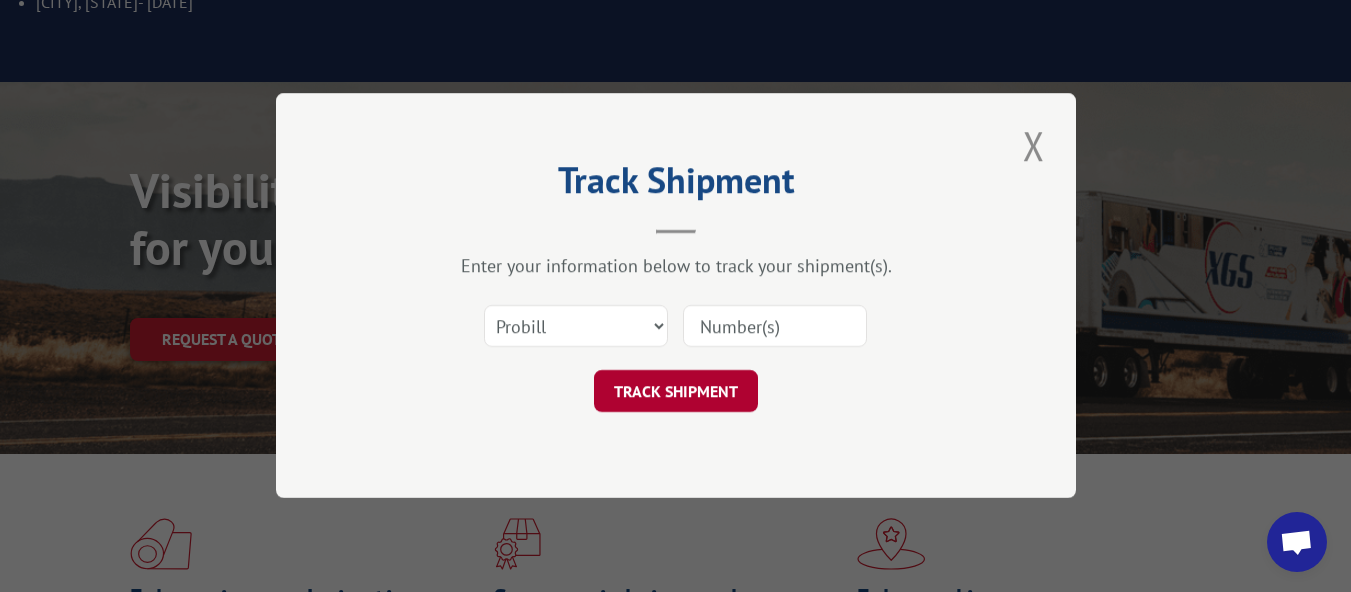 paste on "17505820" 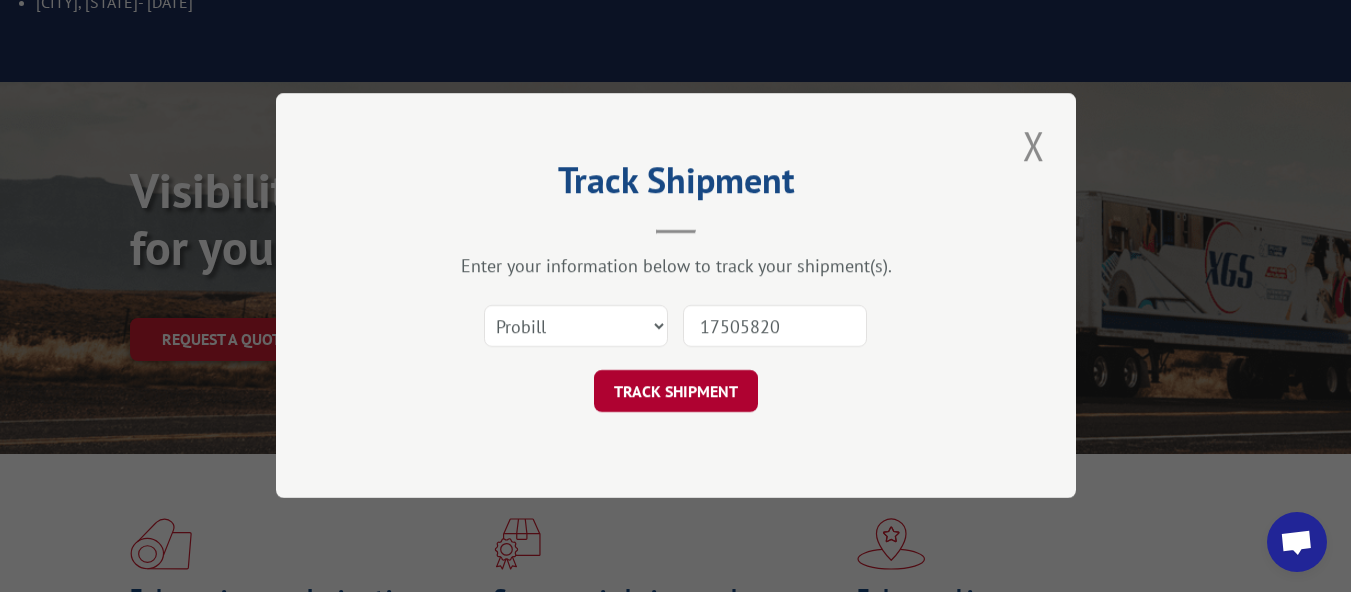 type on "17505820" 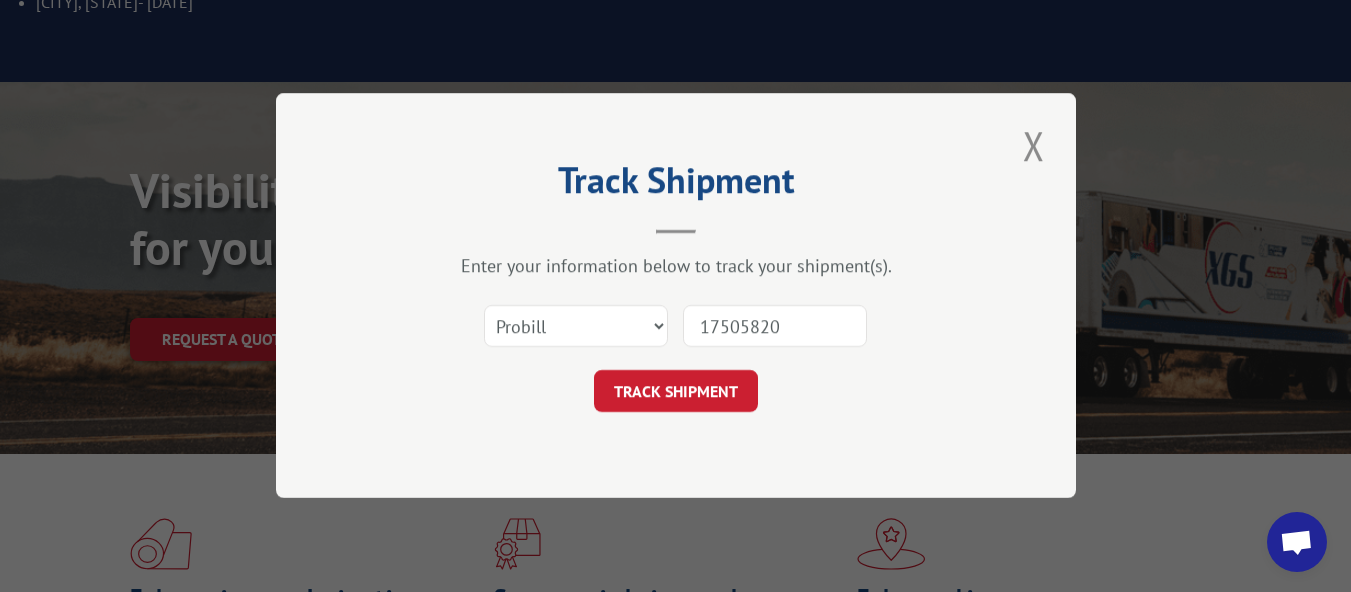 click on "TRACK SHIPMENT" at bounding box center (676, 392) 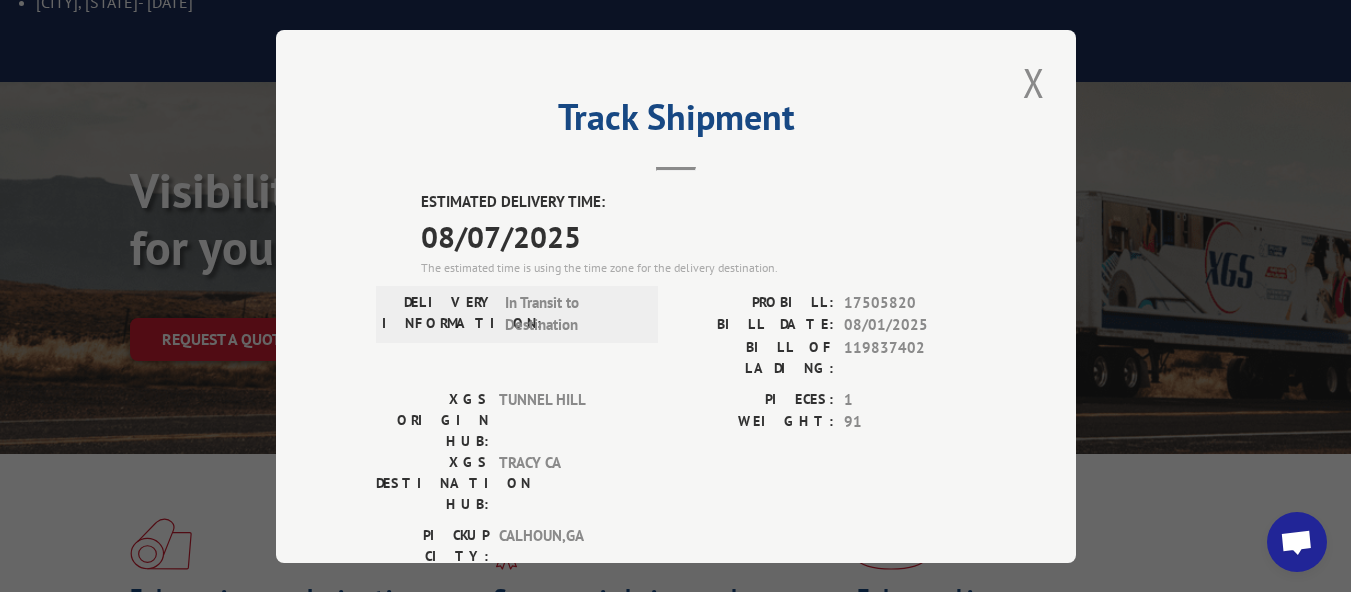 drag, startPoint x: 411, startPoint y: 331, endPoint x: 421, endPoint y: 327, distance: 10.770329 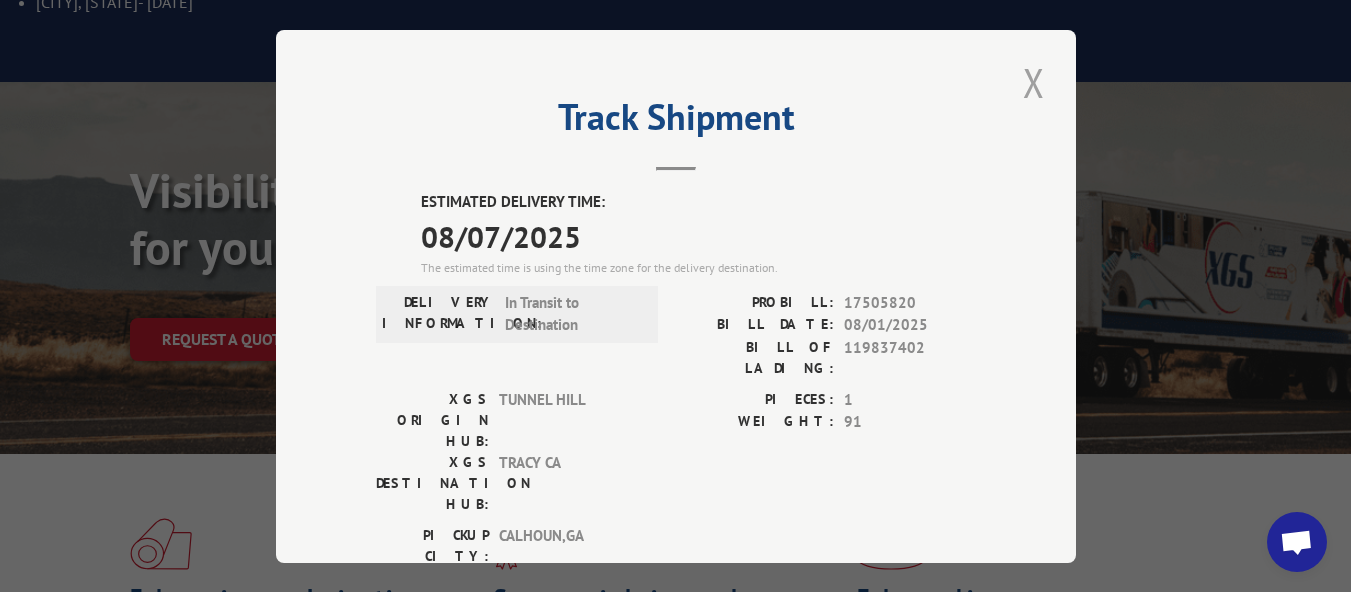 click at bounding box center [1034, 82] 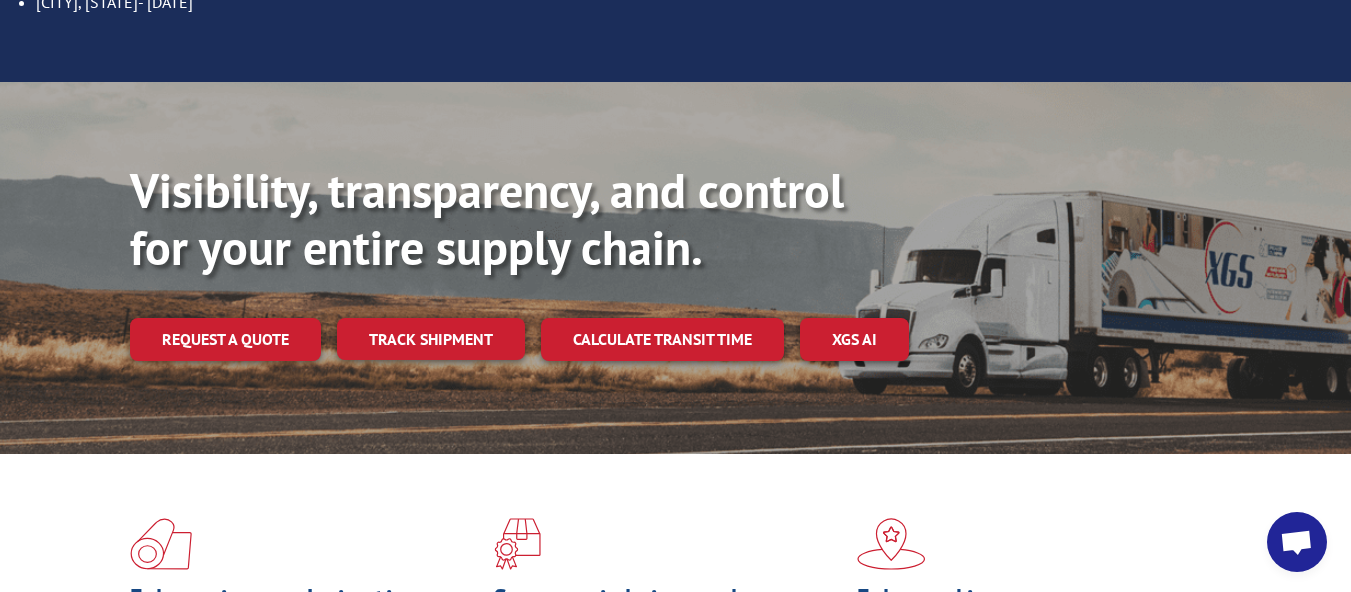click on "Track shipment" at bounding box center (431, 339) 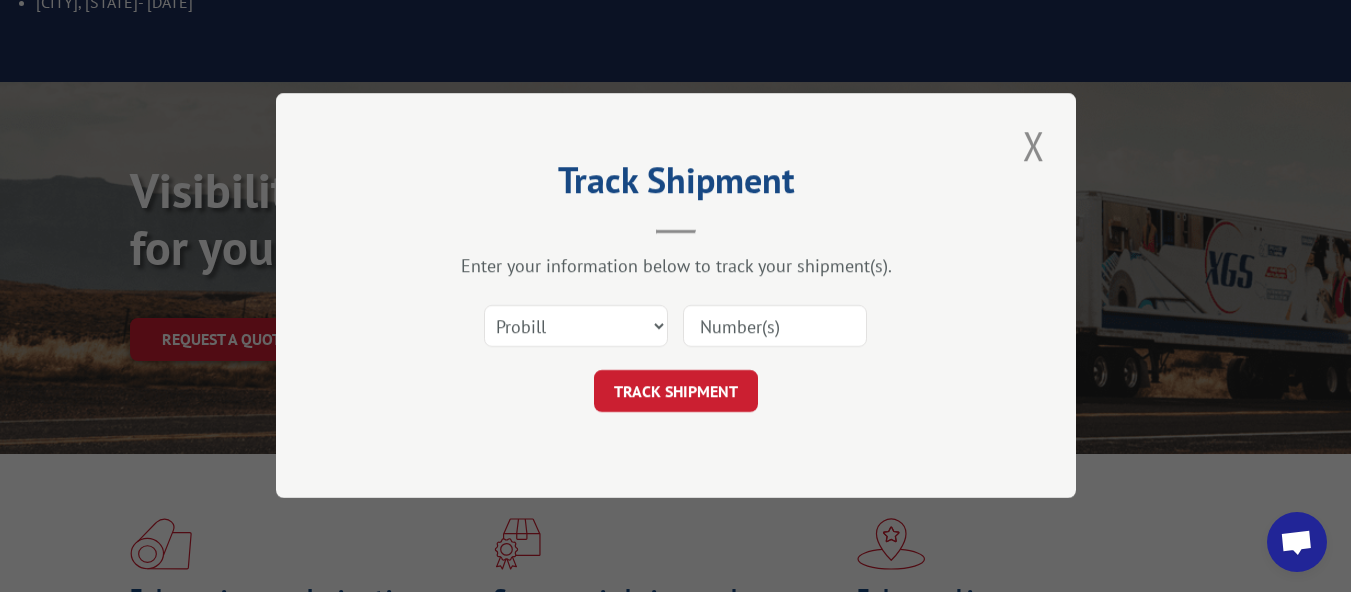 click at bounding box center (775, 327) 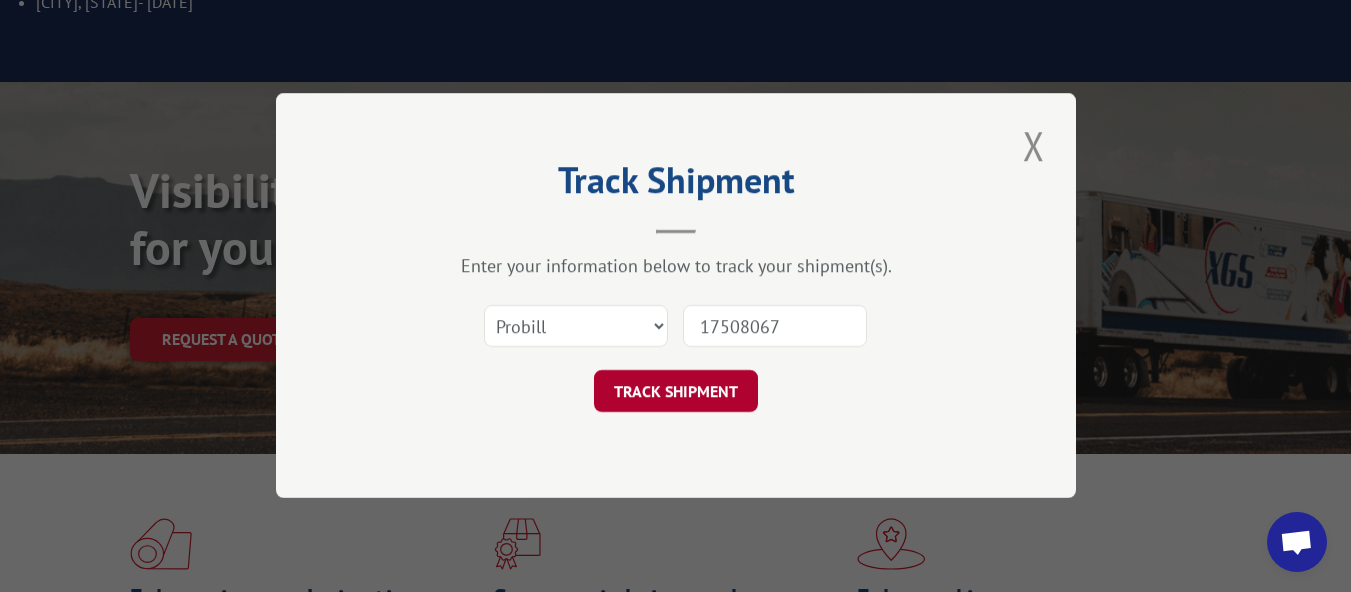 type on "17508067" 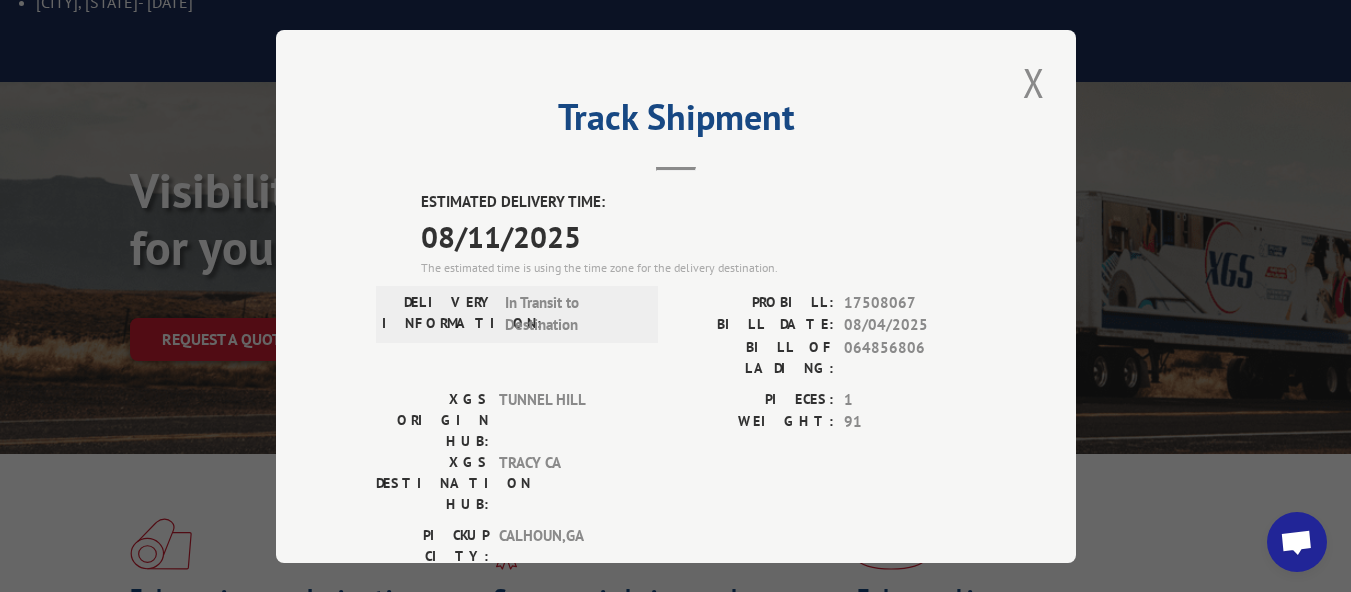 click on "PIECES:" at bounding box center [755, 399] 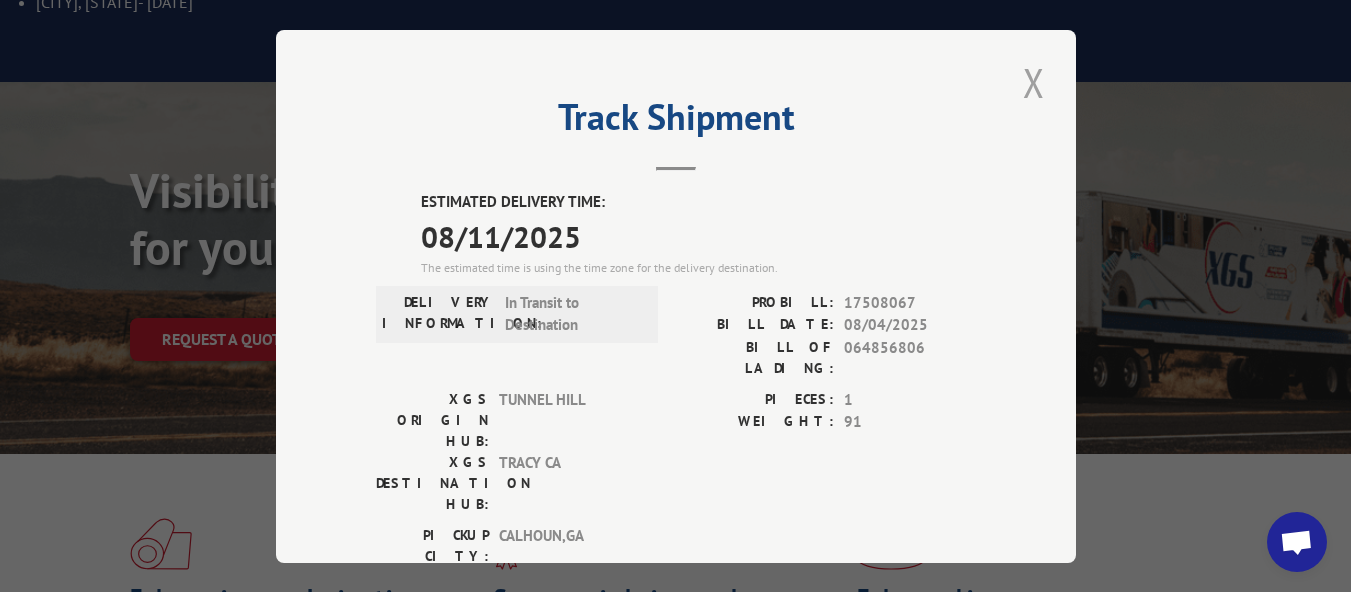 click at bounding box center [1034, 82] 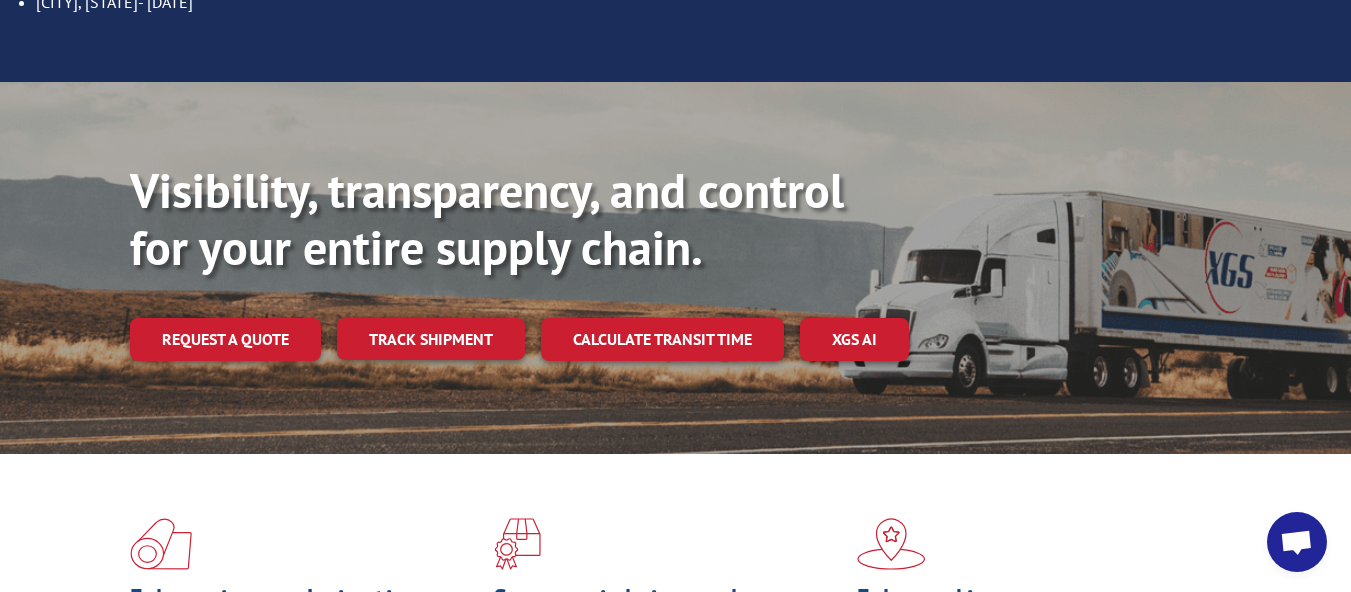 click on "Visibility, transparency, and control for your entire supply chain.
Request a quote
Track shipment
Calculate transit time
XGS AI" at bounding box center [740, 301] 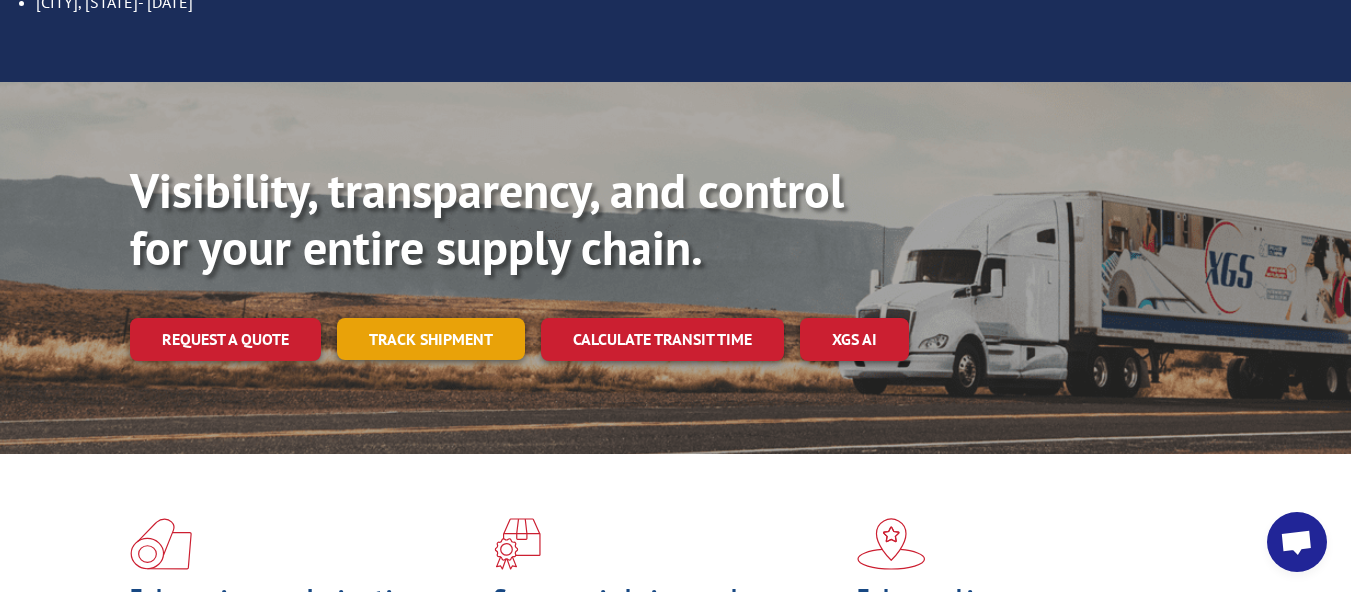 click on "Track shipment" at bounding box center [431, 339] 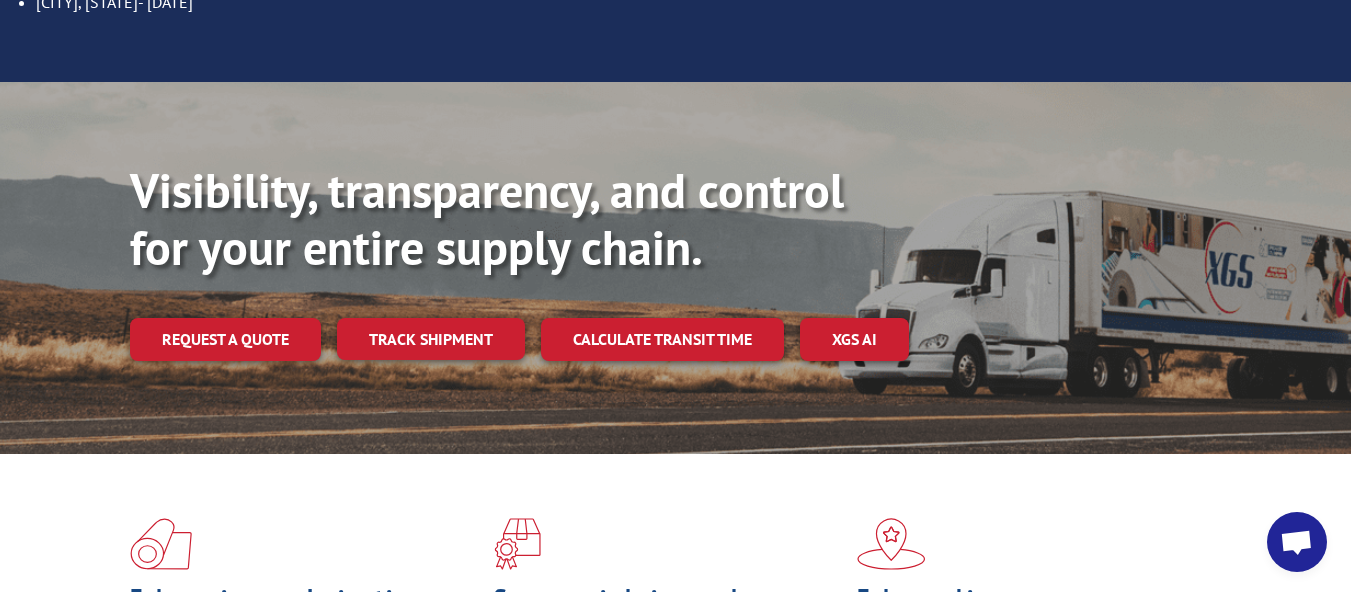 scroll, scrollTop: 0, scrollLeft: 0, axis: both 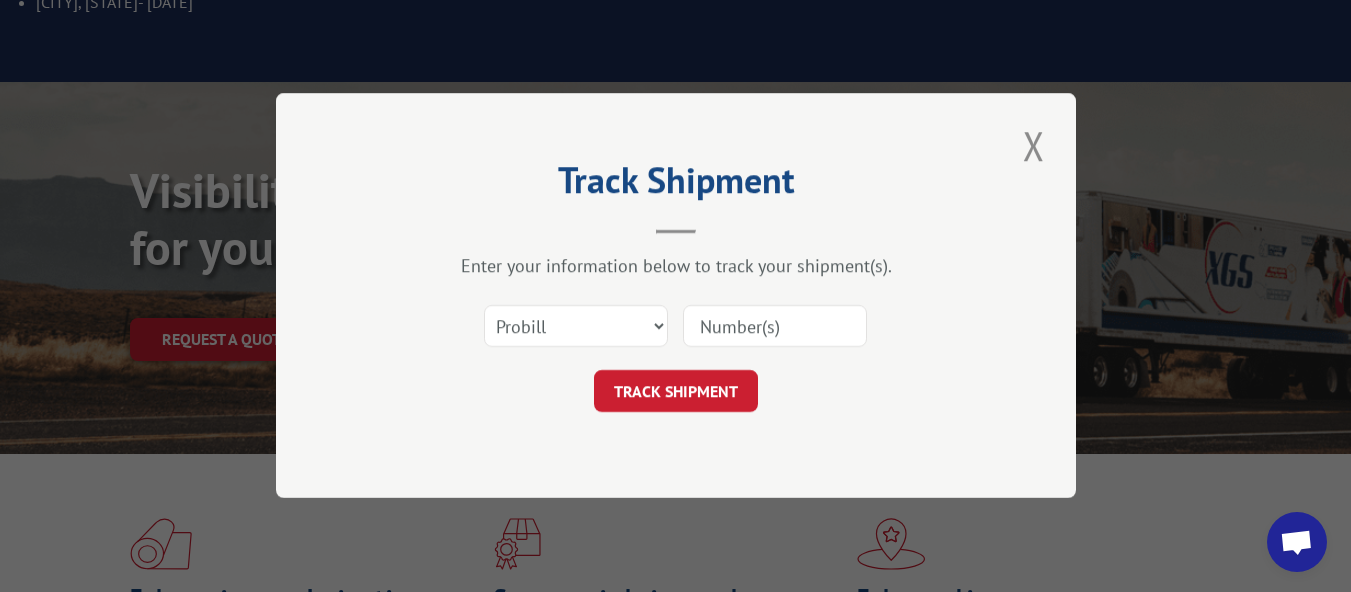 drag, startPoint x: 748, startPoint y: 322, endPoint x: 714, endPoint y: 353, distance: 46.010868 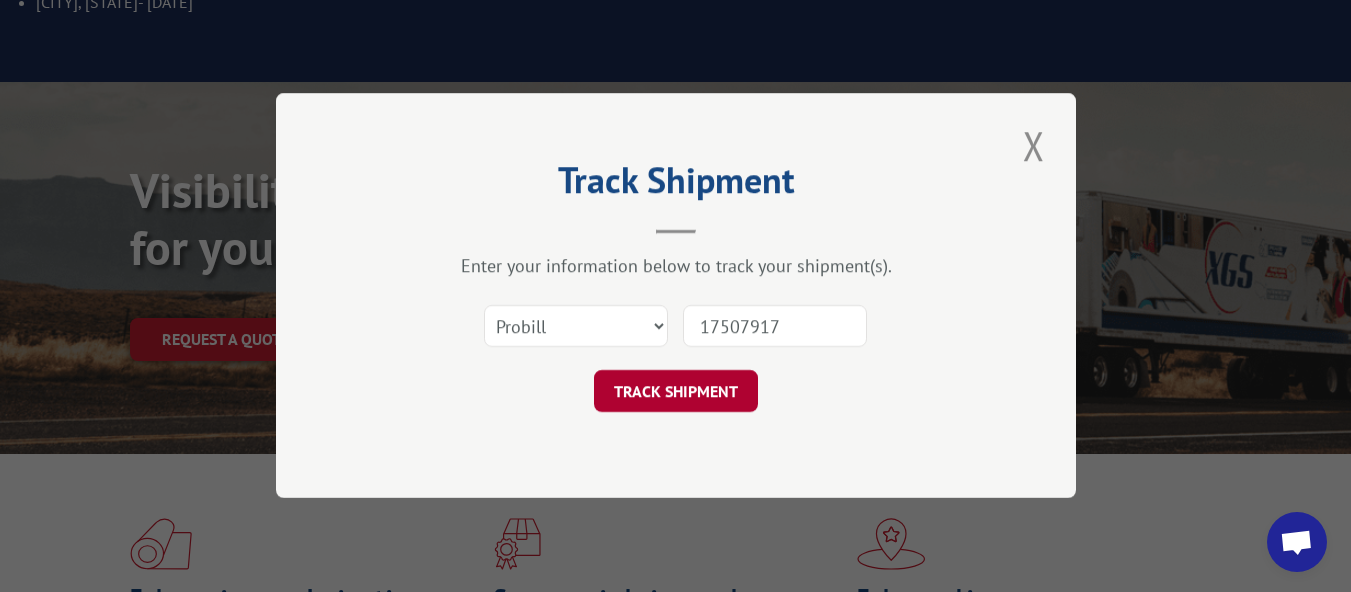 type on "17507917" 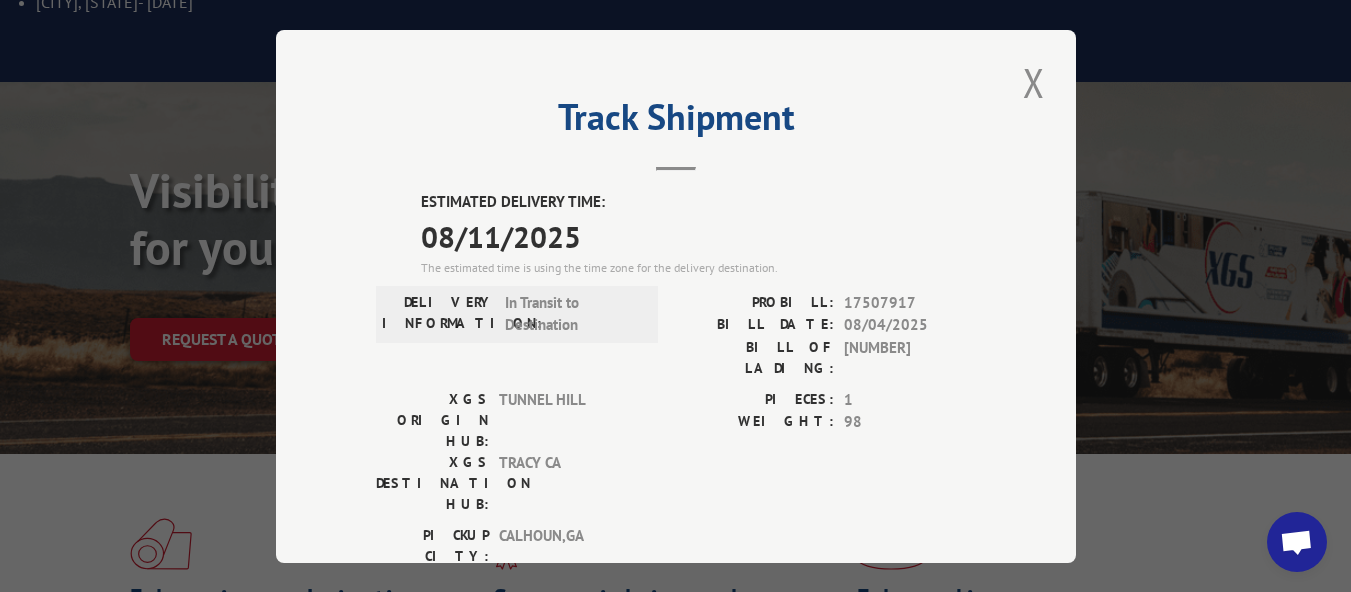 click on "08/11/2025" at bounding box center [698, 235] 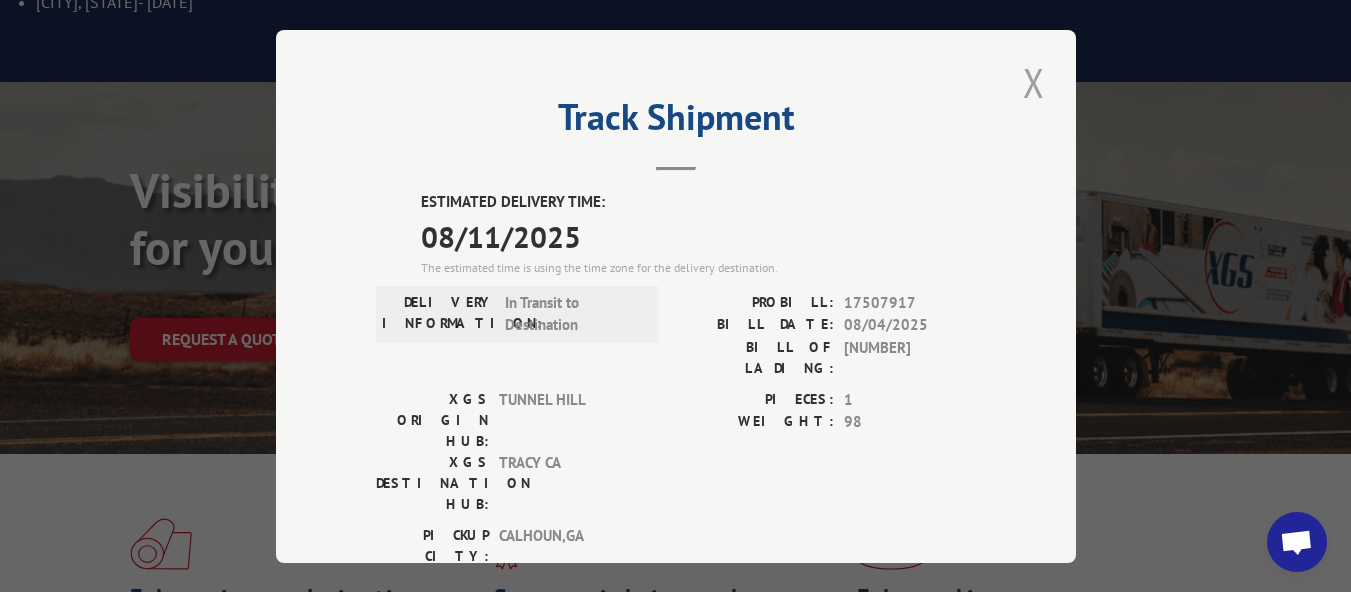 click at bounding box center [1034, 82] 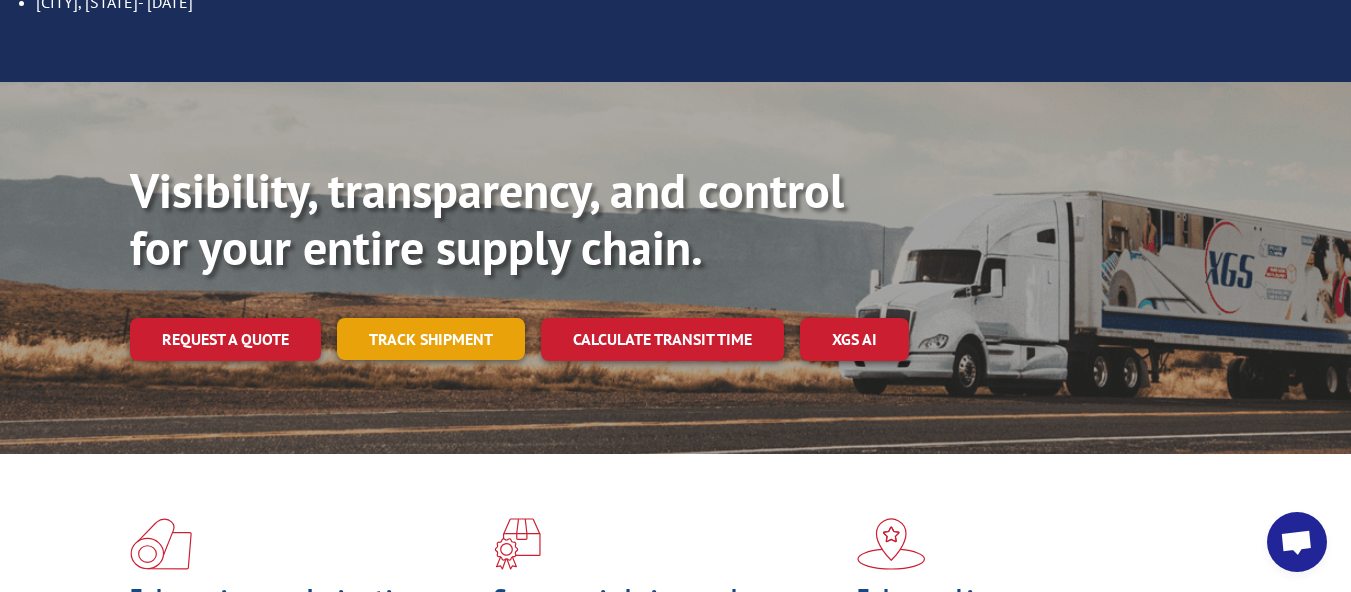 click on "Track shipment" at bounding box center [431, 339] 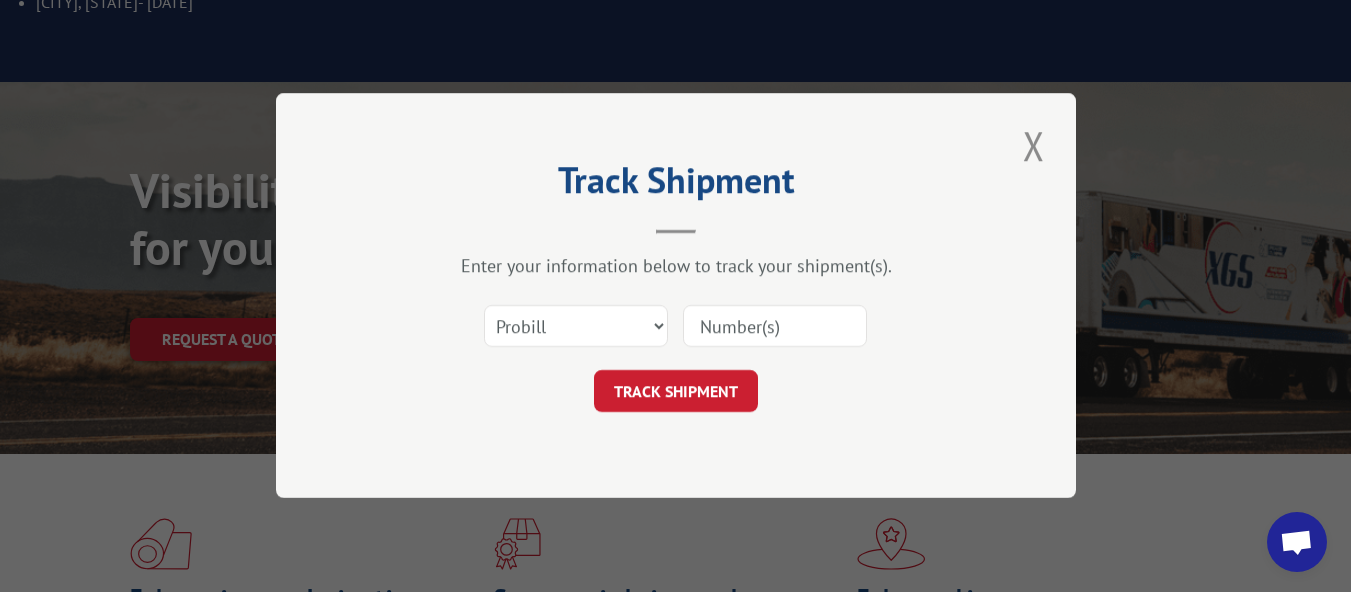 scroll, scrollTop: 0, scrollLeft: 0, axis: both 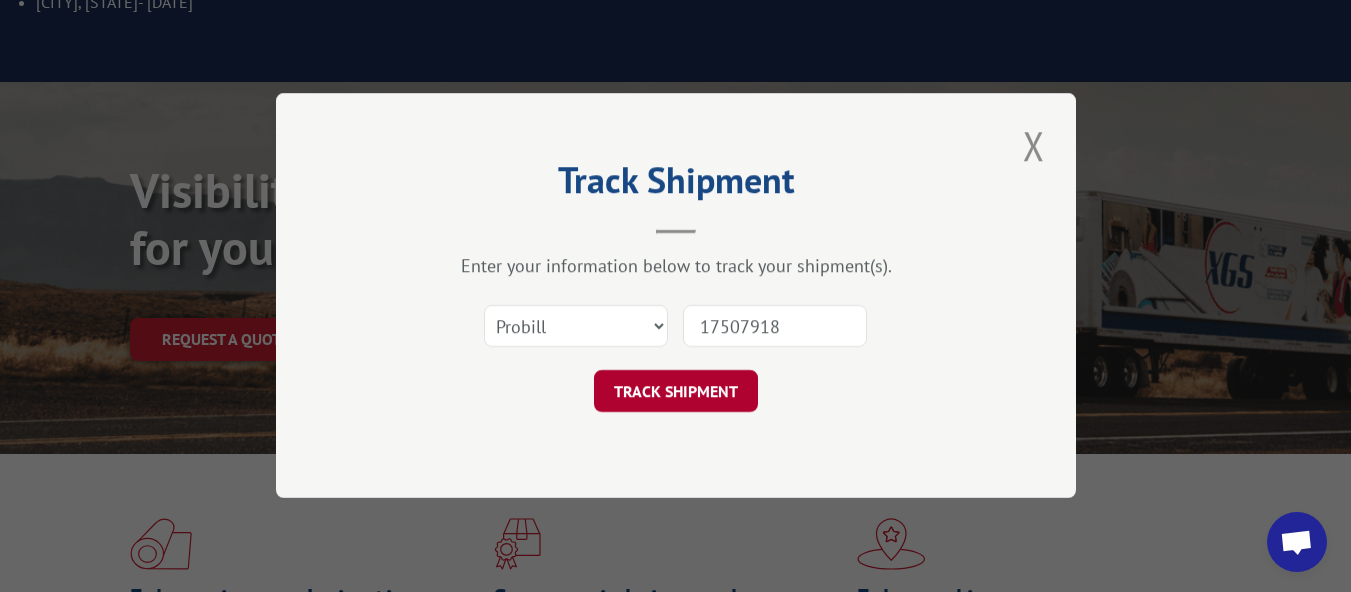 type on "17507918" 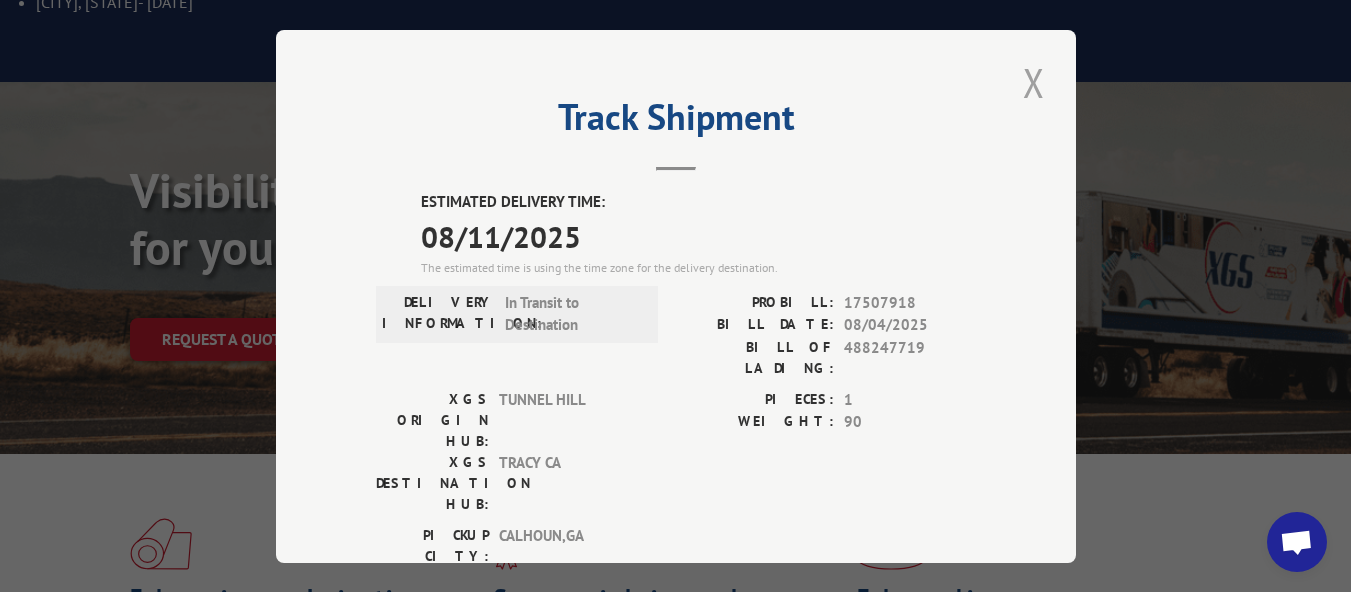 click at bounding box center [1034, 82] 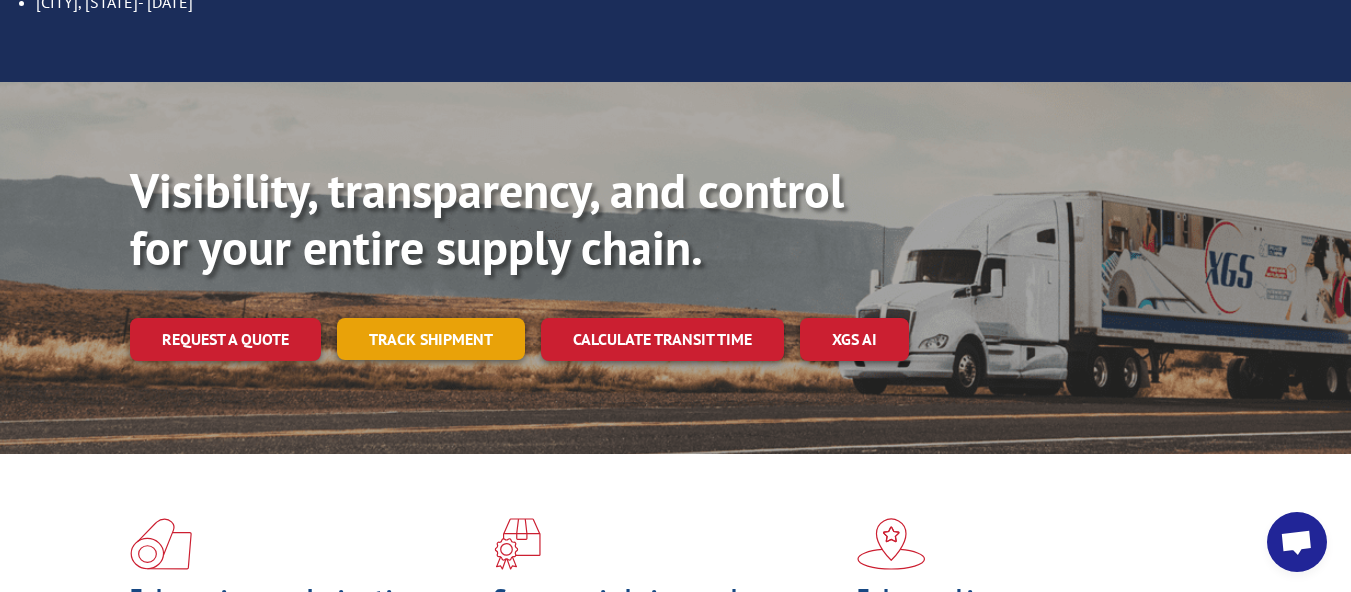 click on "Track shipment" at bounding box center (431, 339) 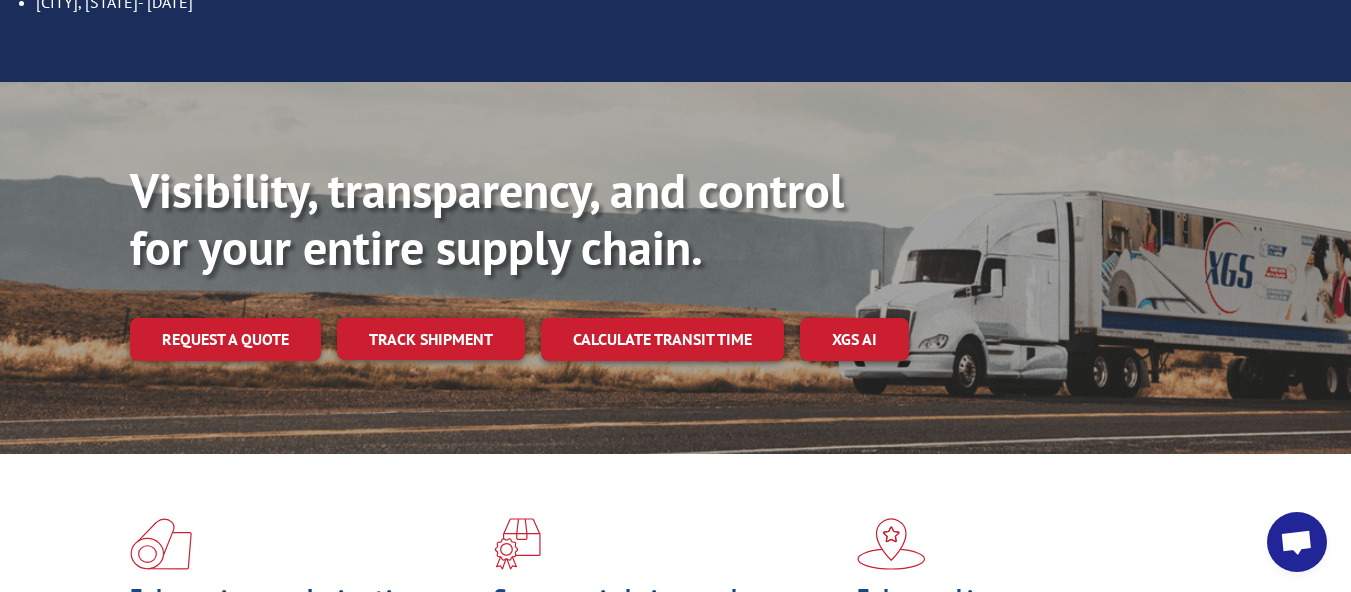 scroll, scrollTop: 0, scrollLeft: 0, axis: both 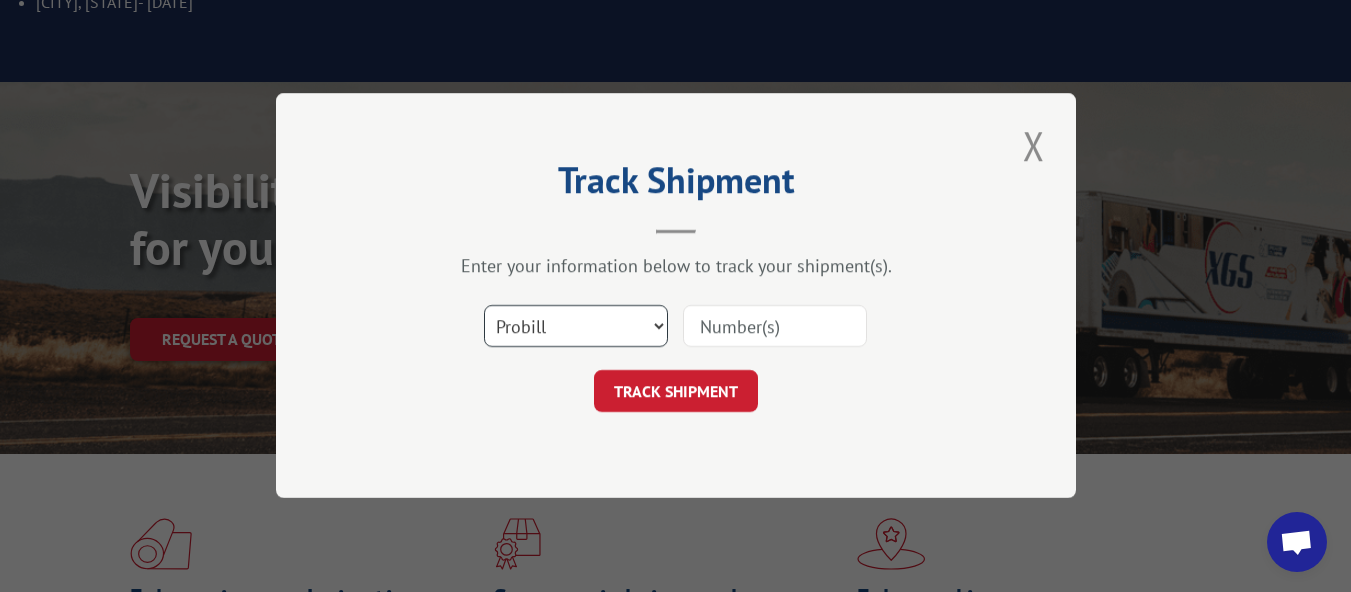 click on "Select category... Probill BOL PO" at bounding box center [576, 327] 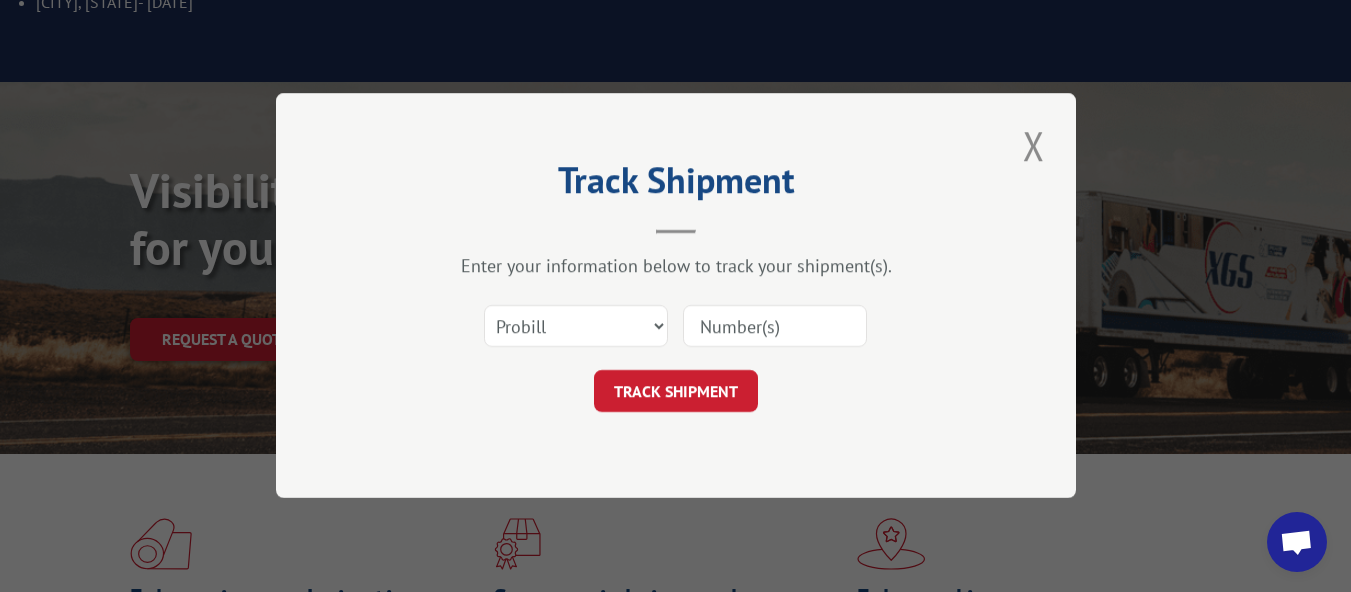 click on "Select category... Probill BOL PO" at bounding box center (676, 327) 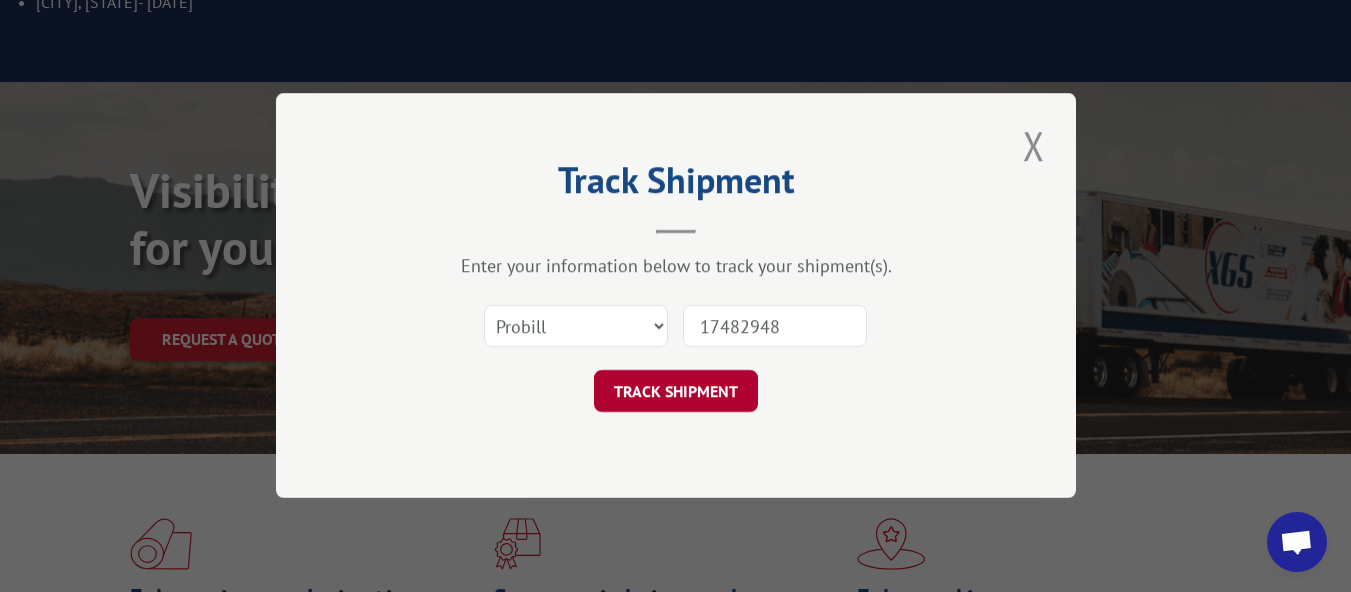 type on "17482948" 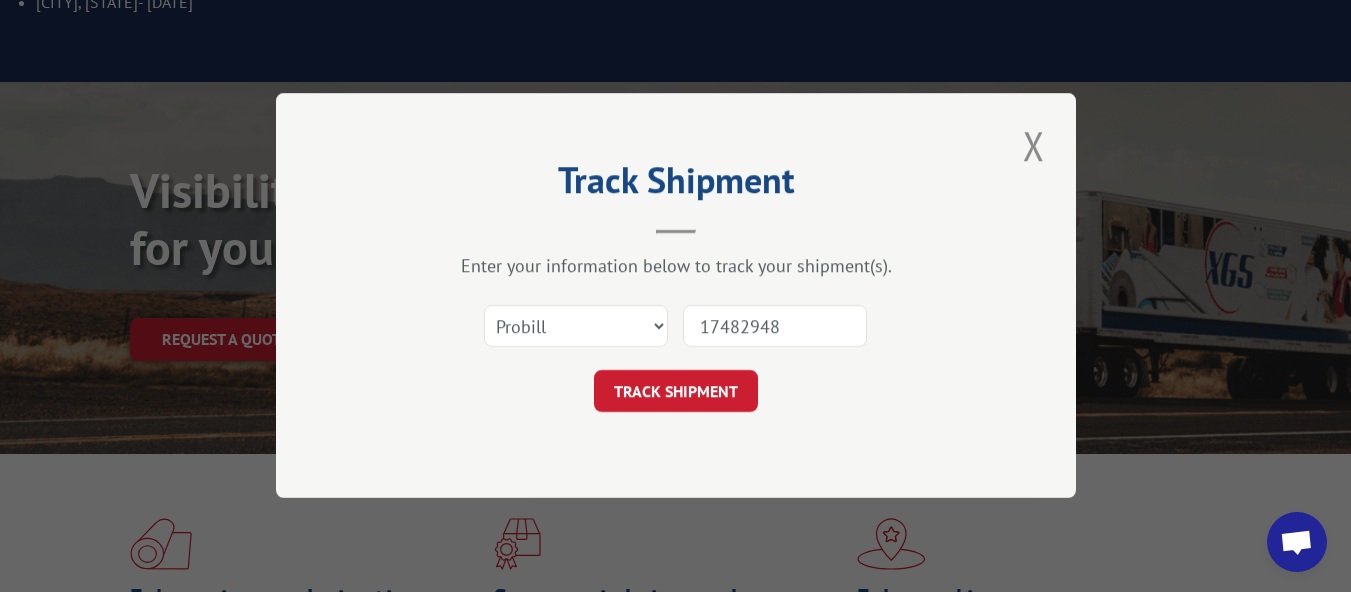 click on "TRACK SHIPMENT" at bounding box center [676, 392] 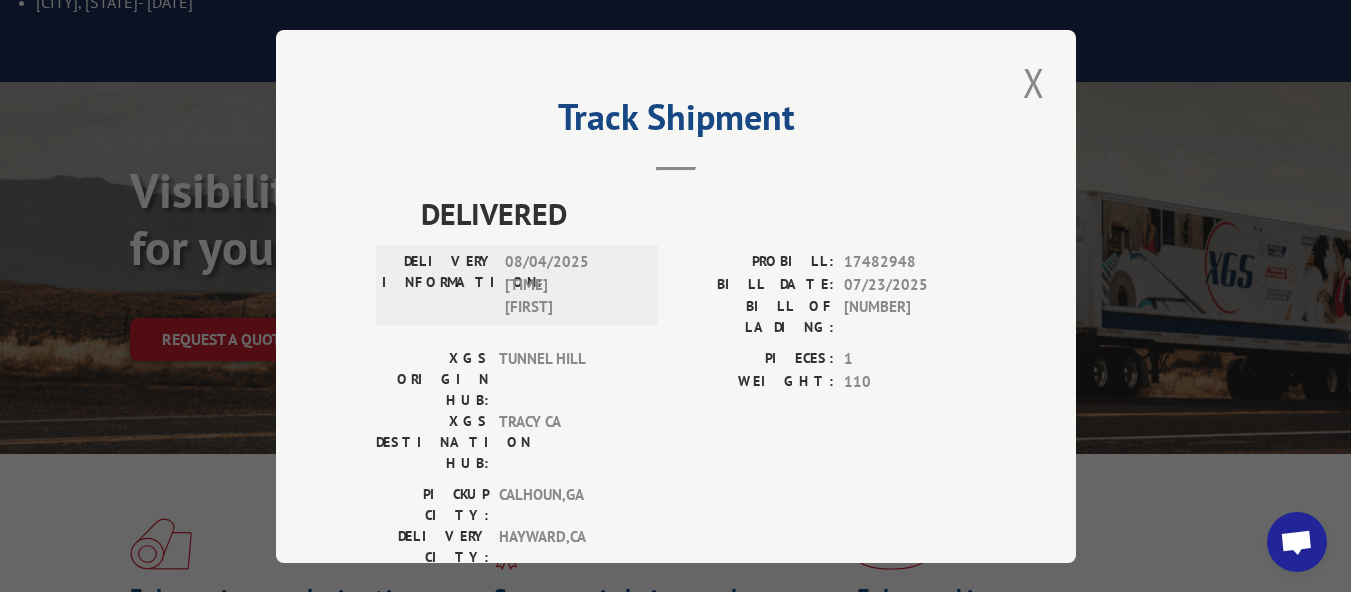 click on "HAYWARD , [STATE]" at bounding box center (566, 547) 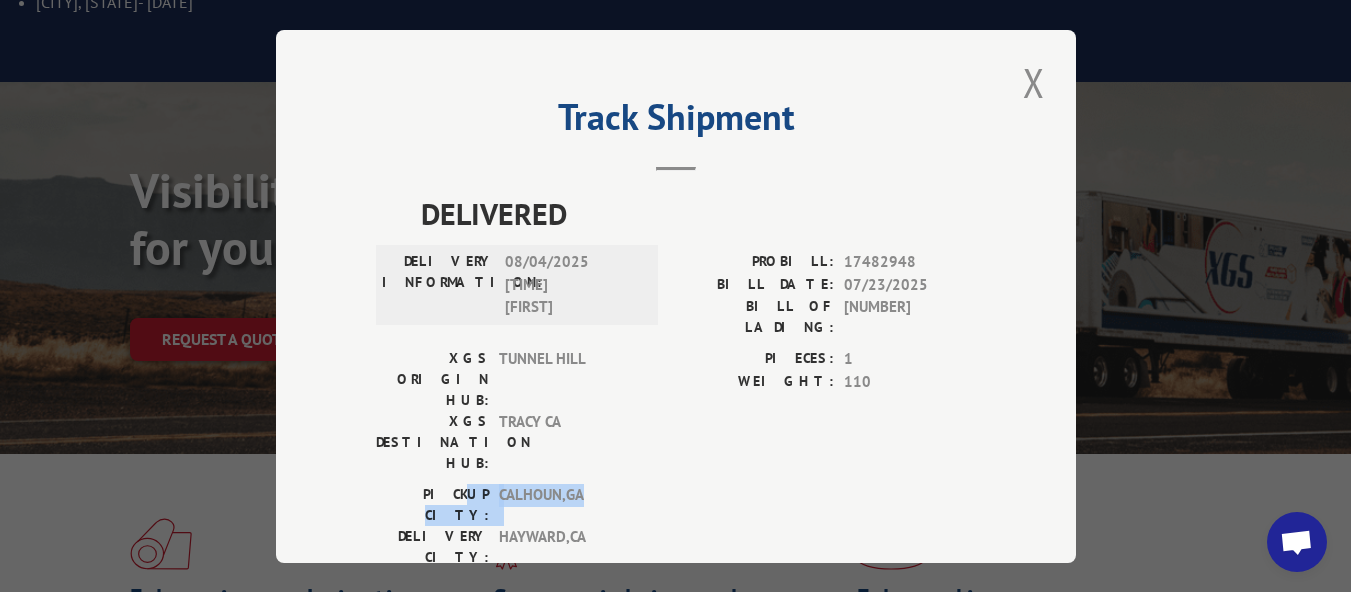 click on "PICKUP CITY: CALHOUN , [STATE] DELIVERY CITY: HAYWARD , [STATE]" at bounding box center [676, 531] 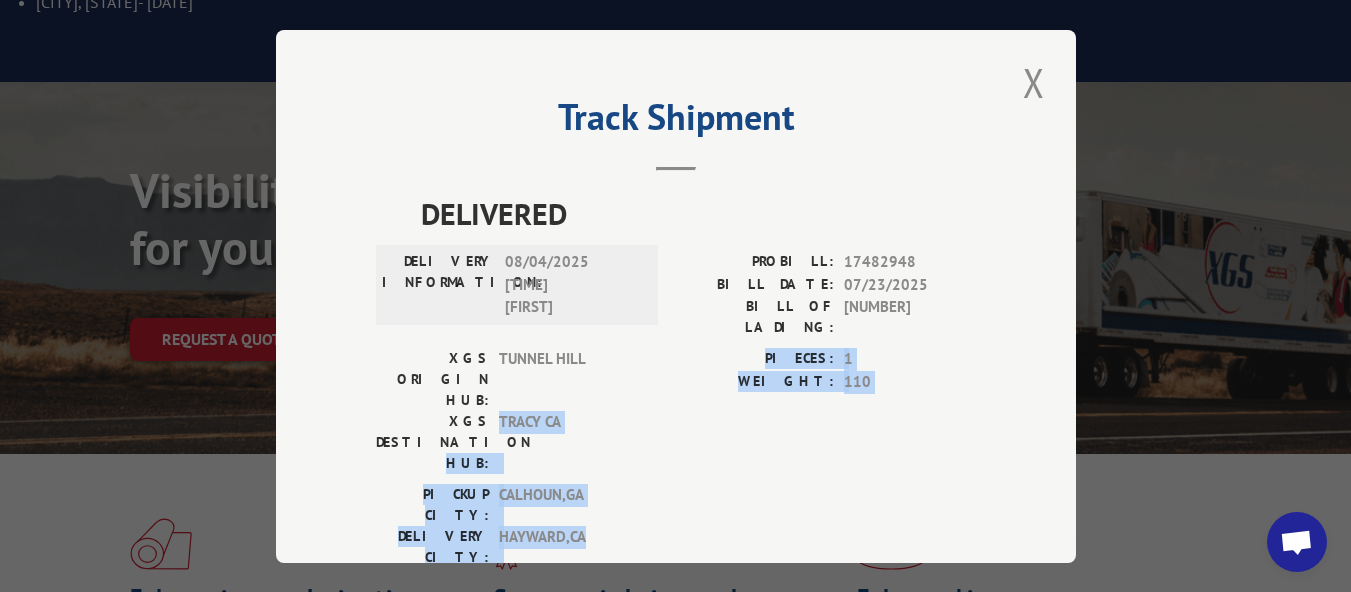 drag, startPoint x: 401, startPoint y: 395, endPoint x: 682, endPoint y: 429, distance: 283.04947 